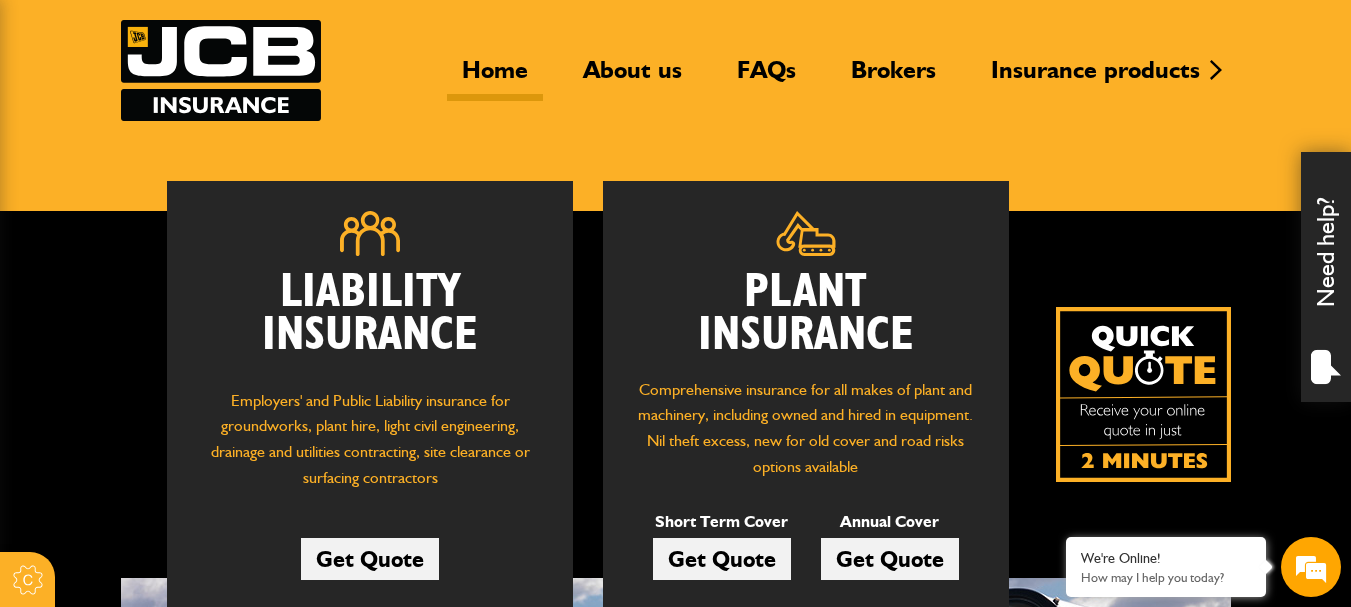 scroll, scrollTop: 200, scrollLeft: 0, axis: vertical 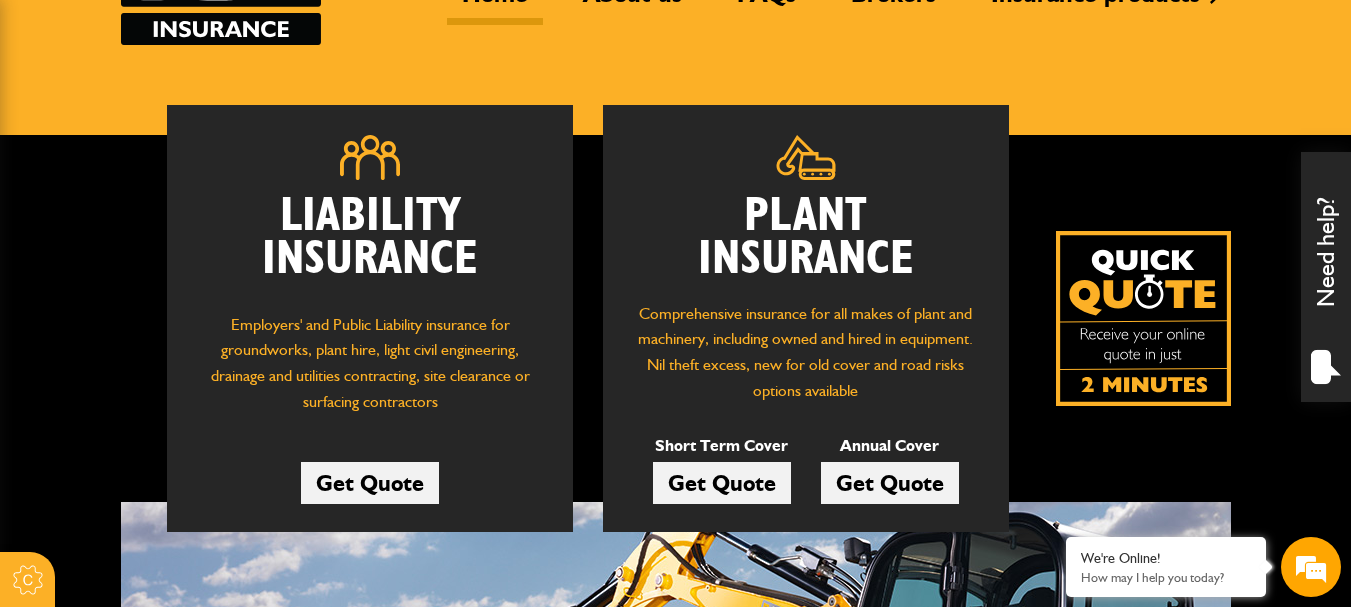 click on "Get Quote" at bounding box center [722, 483] 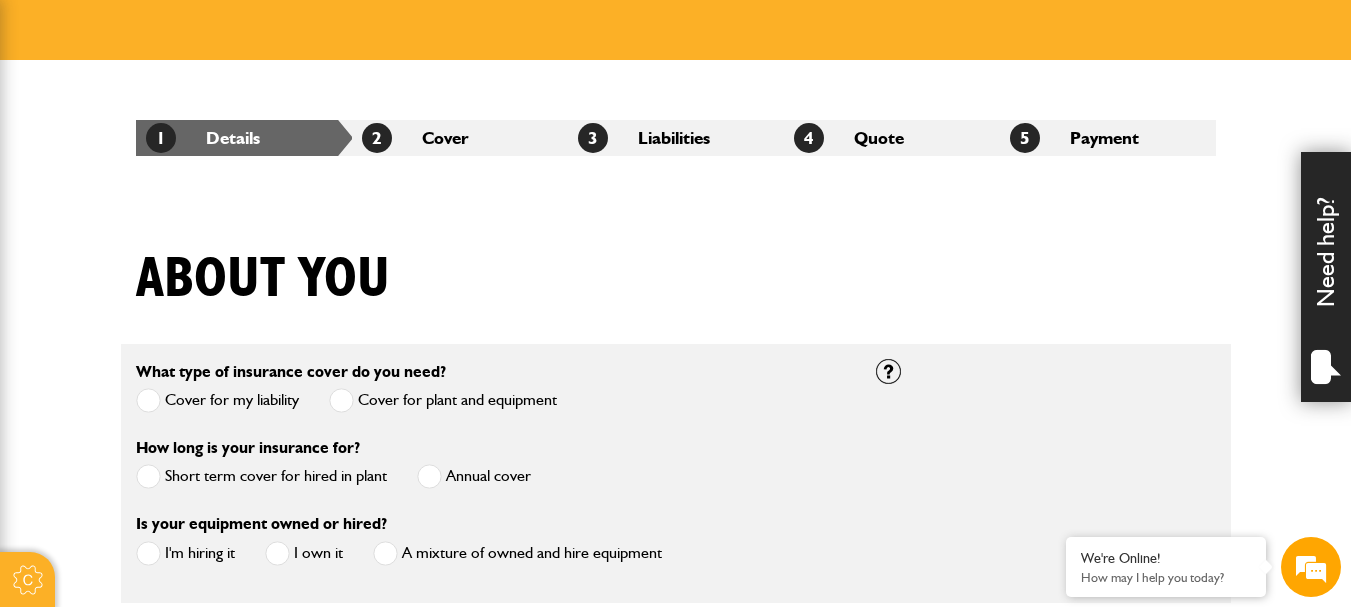 scroll, scrollTop: 400, scrollLeft: 0, axis: vertical 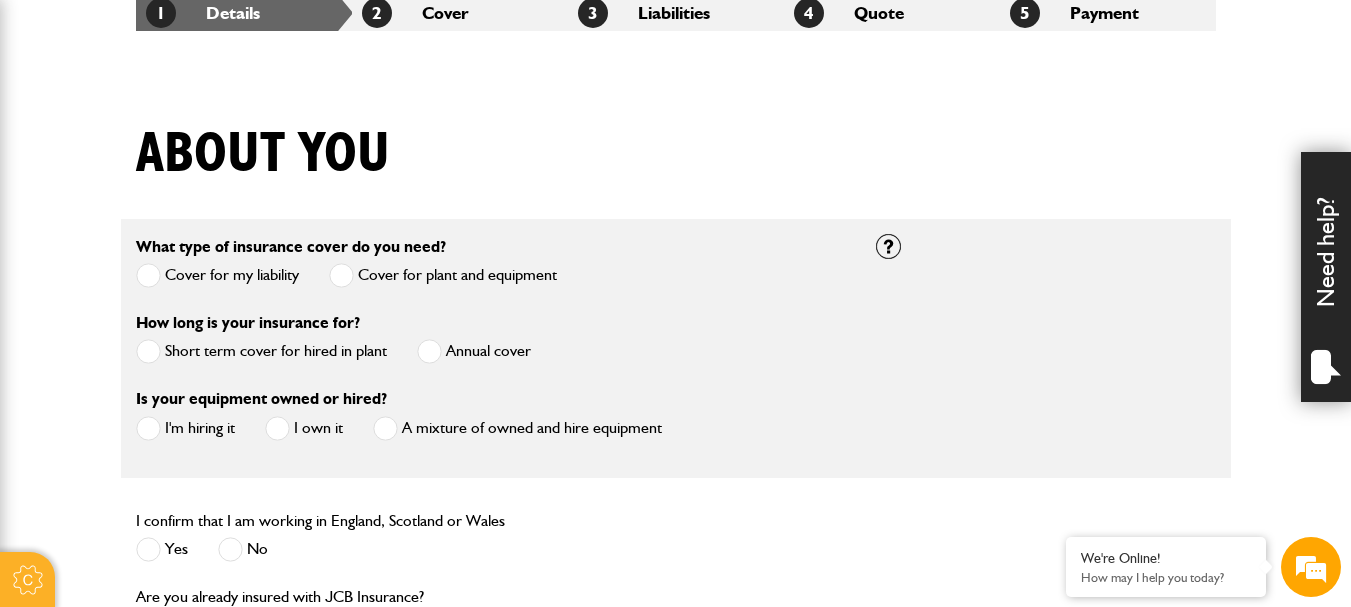 click on "Short term cover for hired in plant" at bounding box center (261, 351) 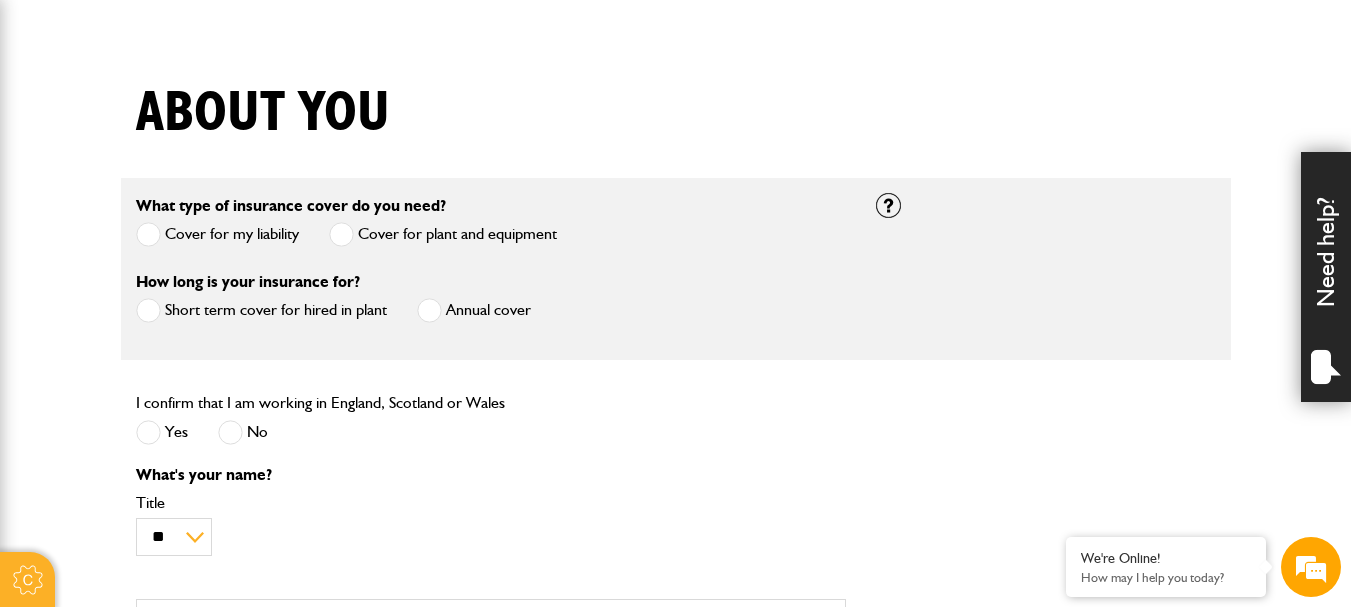 scroll, scrollTop: 500, scrollLeft: 0, axis: vertical 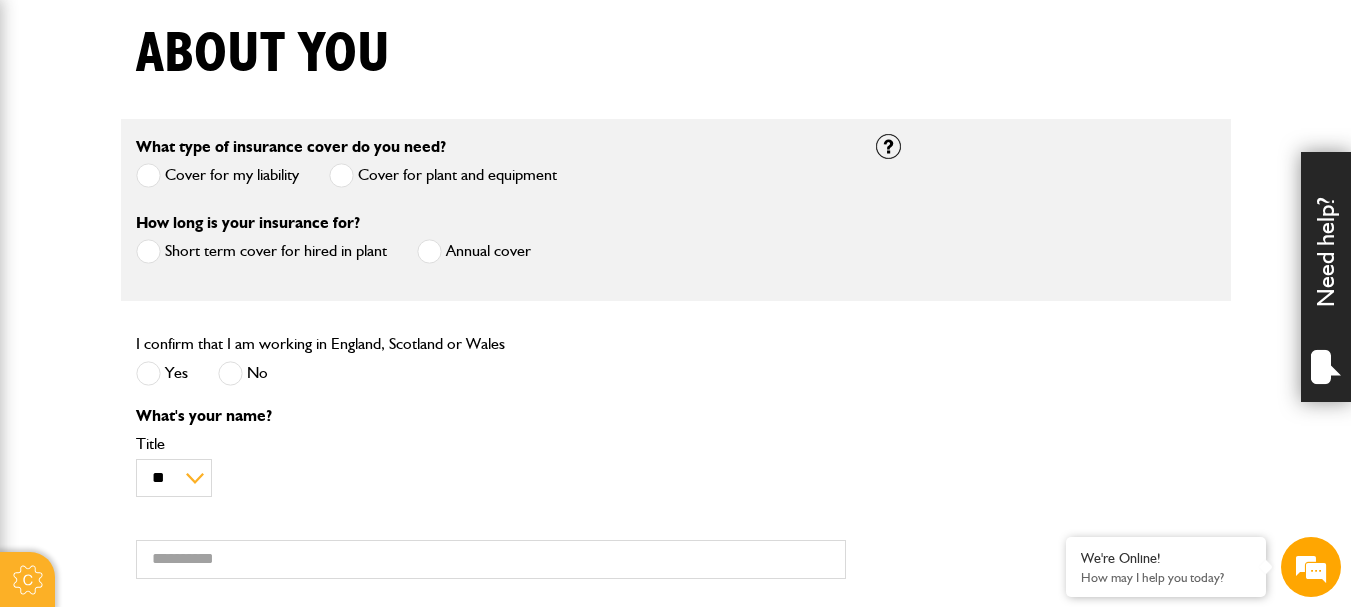 click at bounding box center (148, 373) 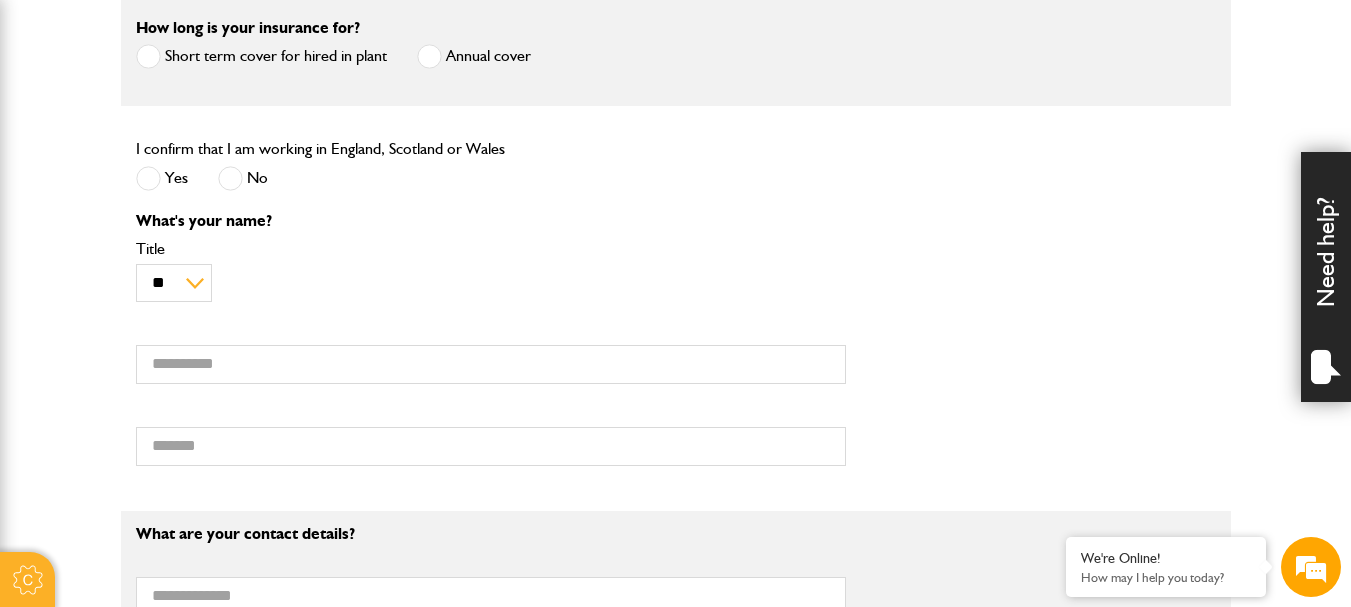 scroll, scrollTop: 700, scrollLeft: 0, axis: vertical 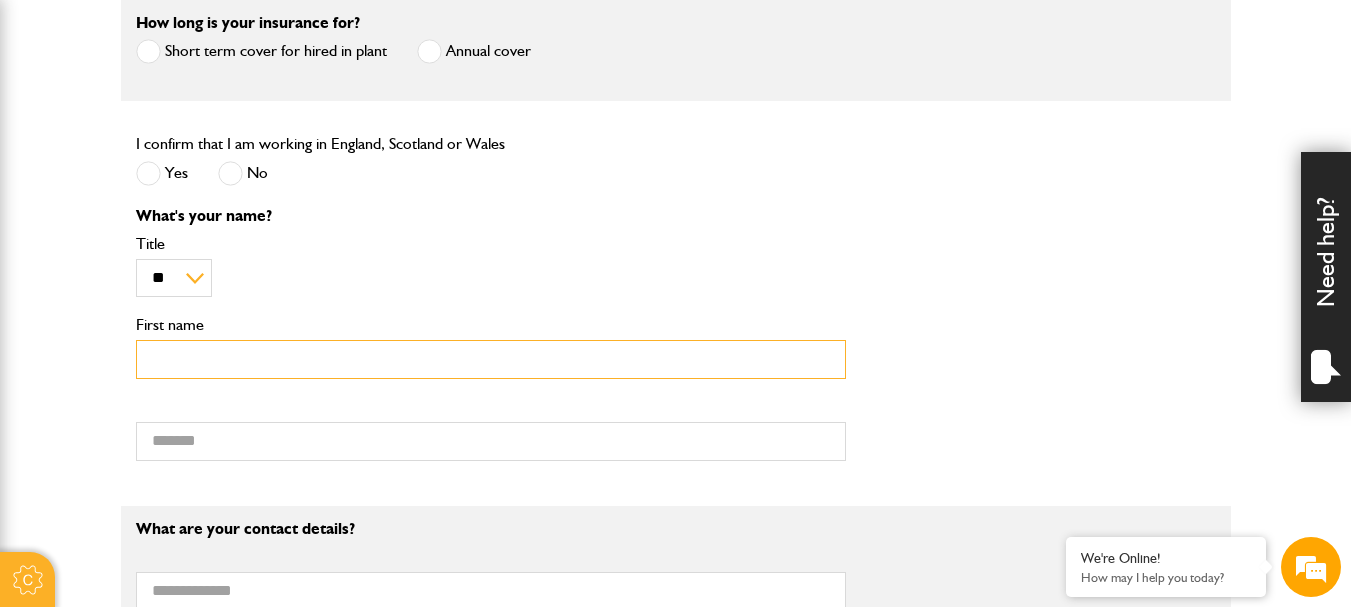 click on "First name" at bounding box center [491, 359] 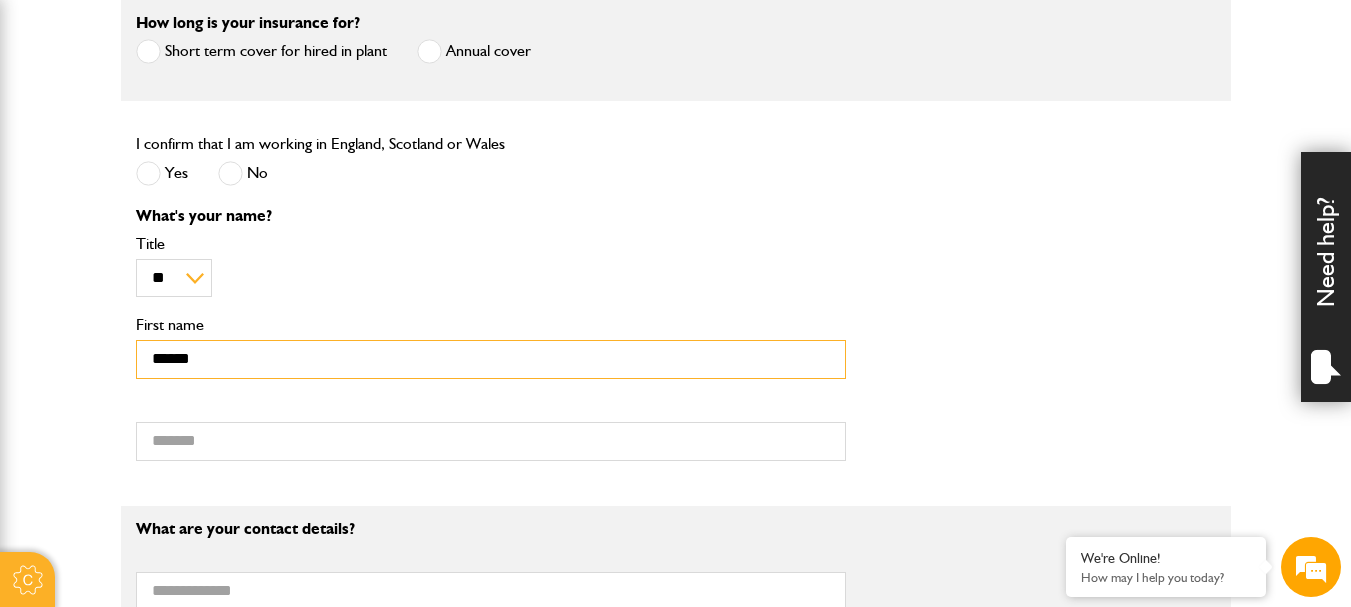 type on "******" 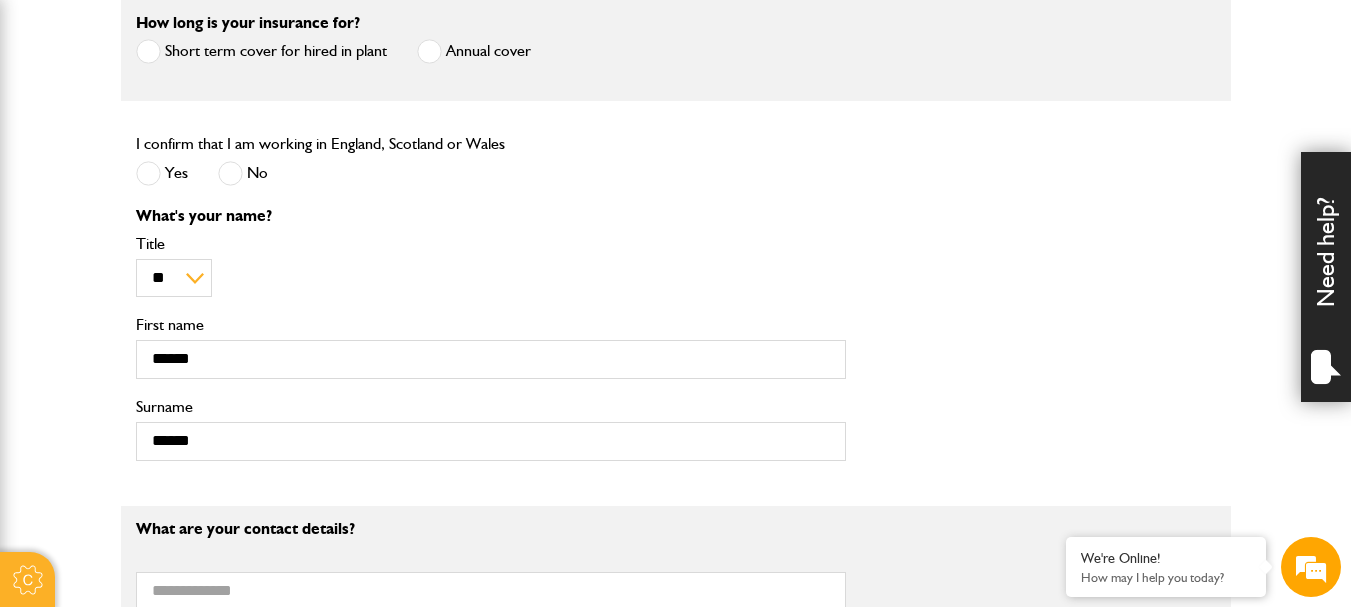 type on "**********" 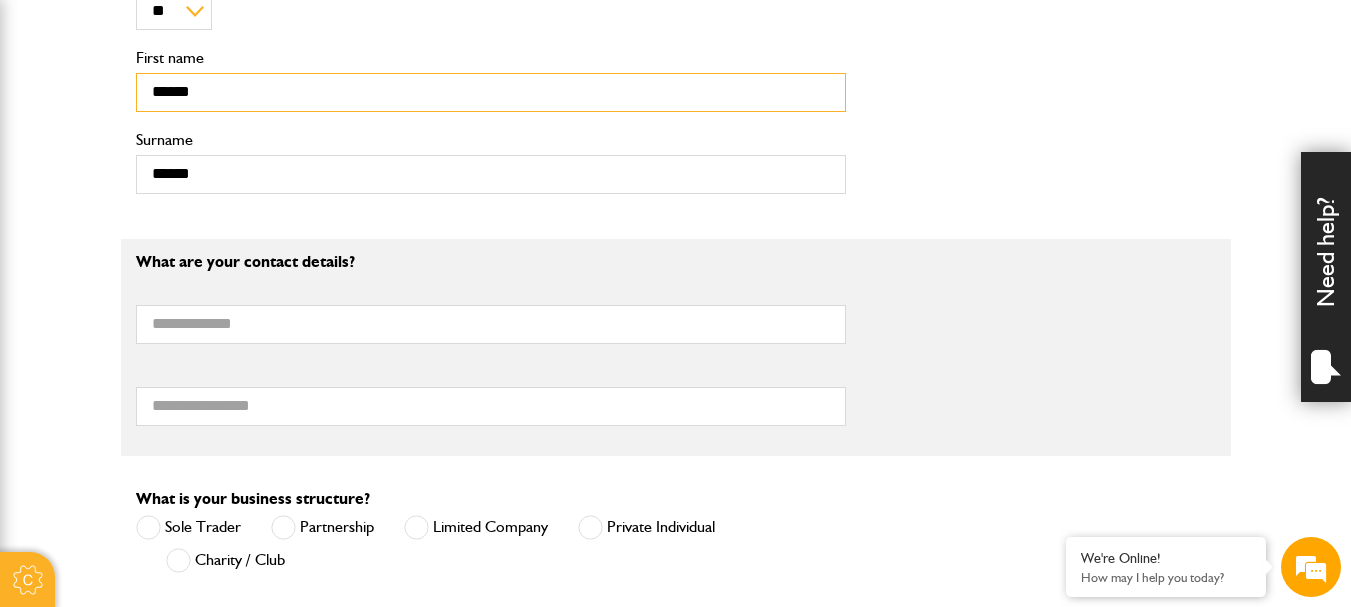 scroll, scrollTop: 1000, scrollLeft: 0, axis: vertical 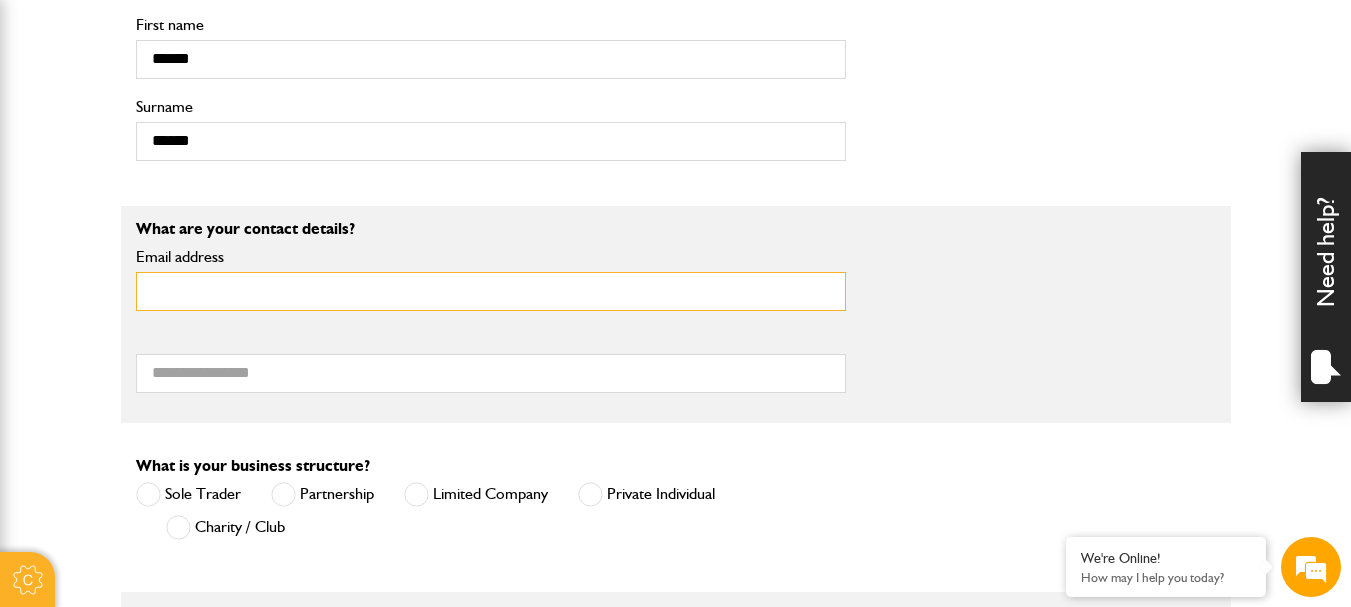 click on "Email address" at bounding box center [491, 291] 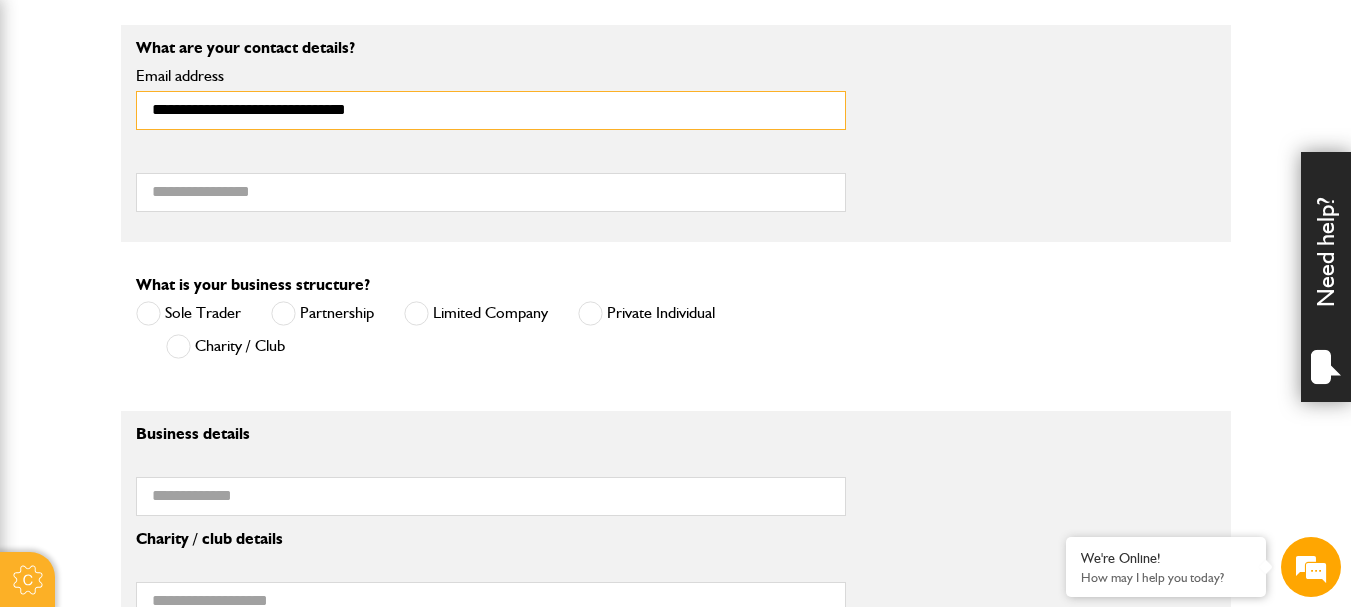 scroll, scrollTop: 1200, scrollLeft: 0, axis: vertical 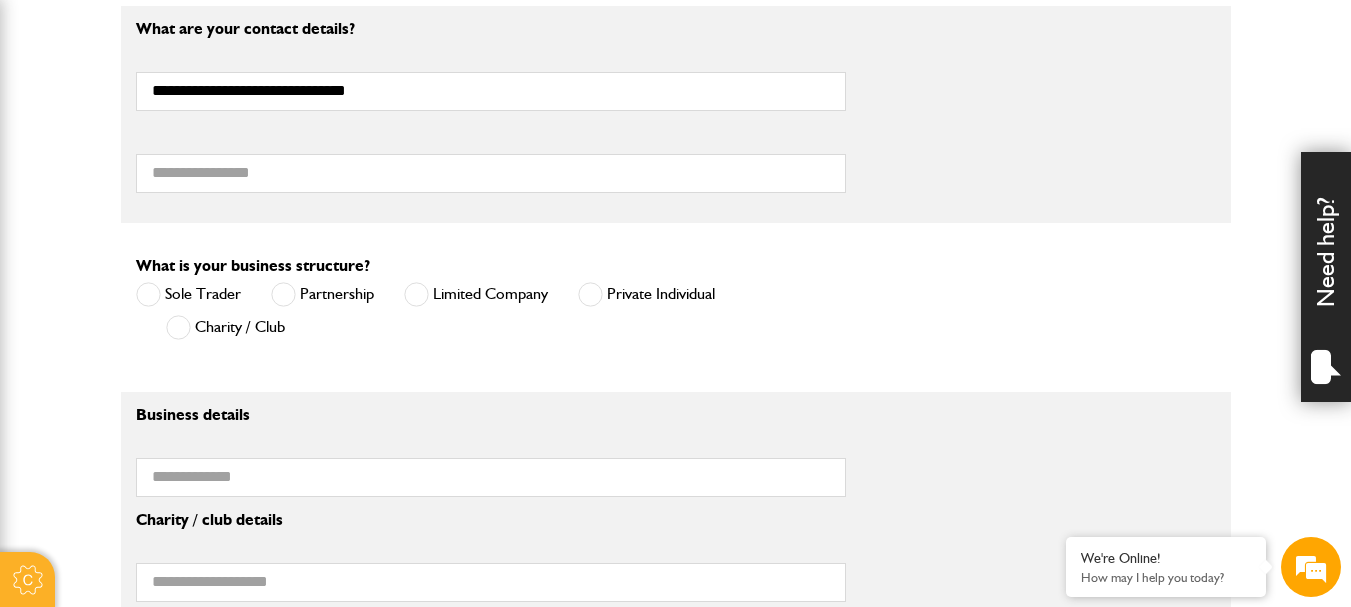 click at bounding box center (416, 294) 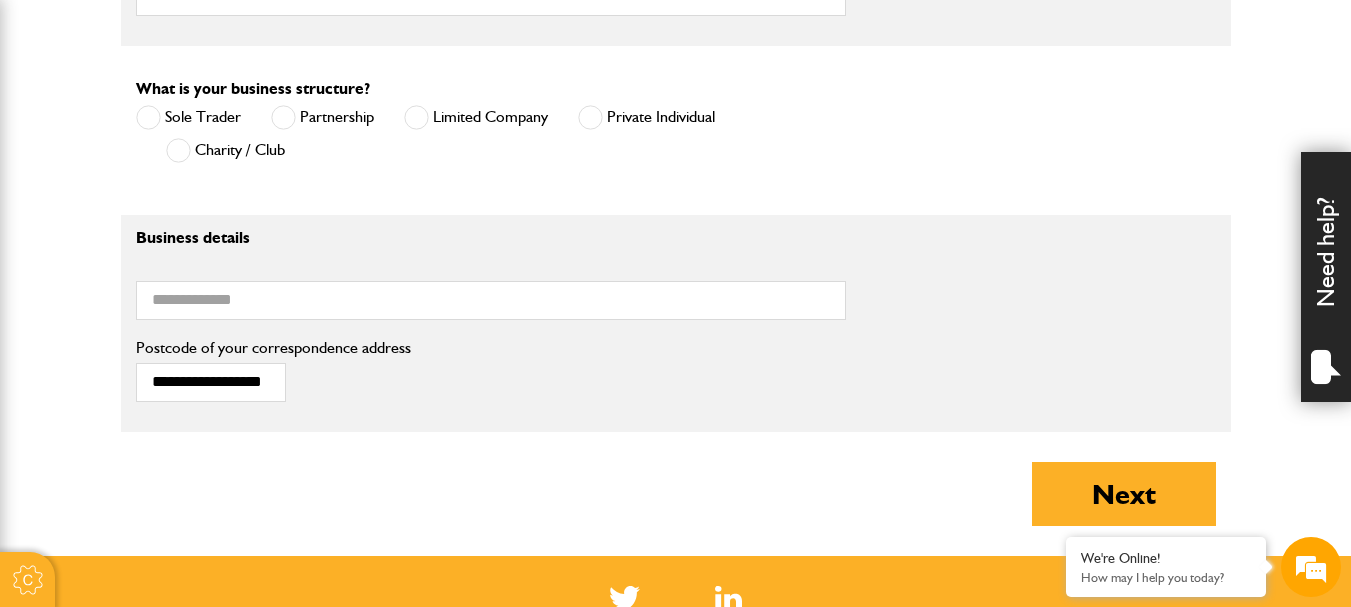 scroll, scrollTop: 1400, scrollLeft: 0, axis: vertical 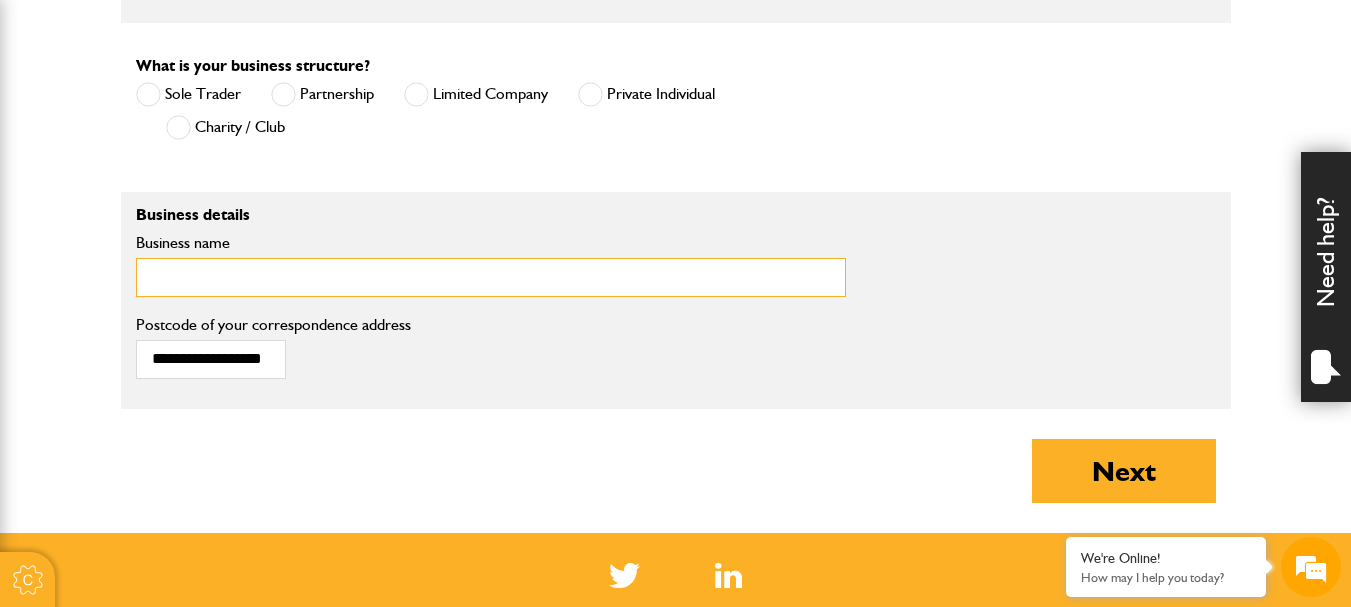 click on "Business name" at bounding box center (491, 277) 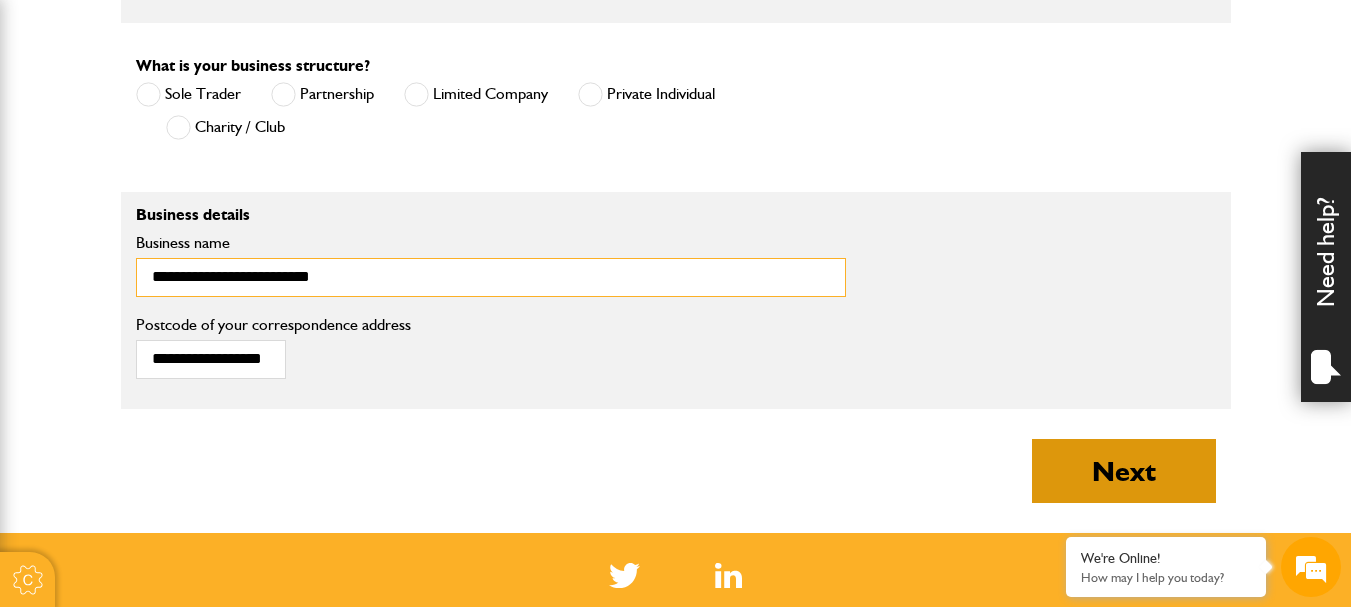 type on "**********" 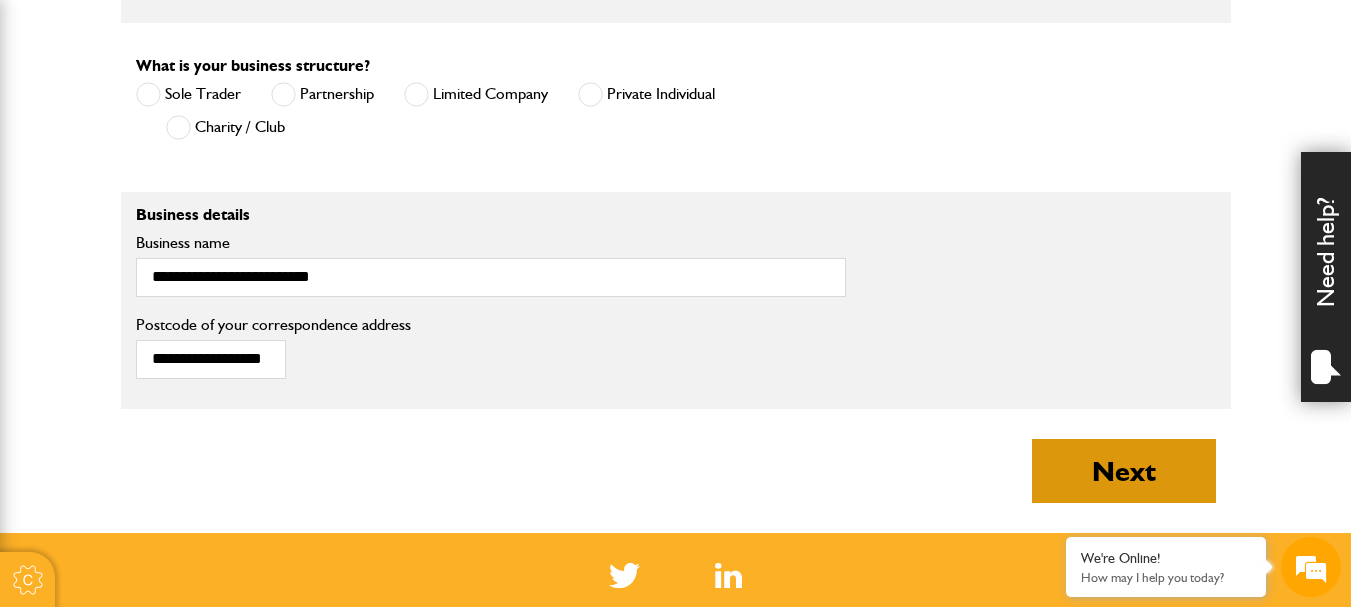 click on "Next" at bounding box center [1124, 471] 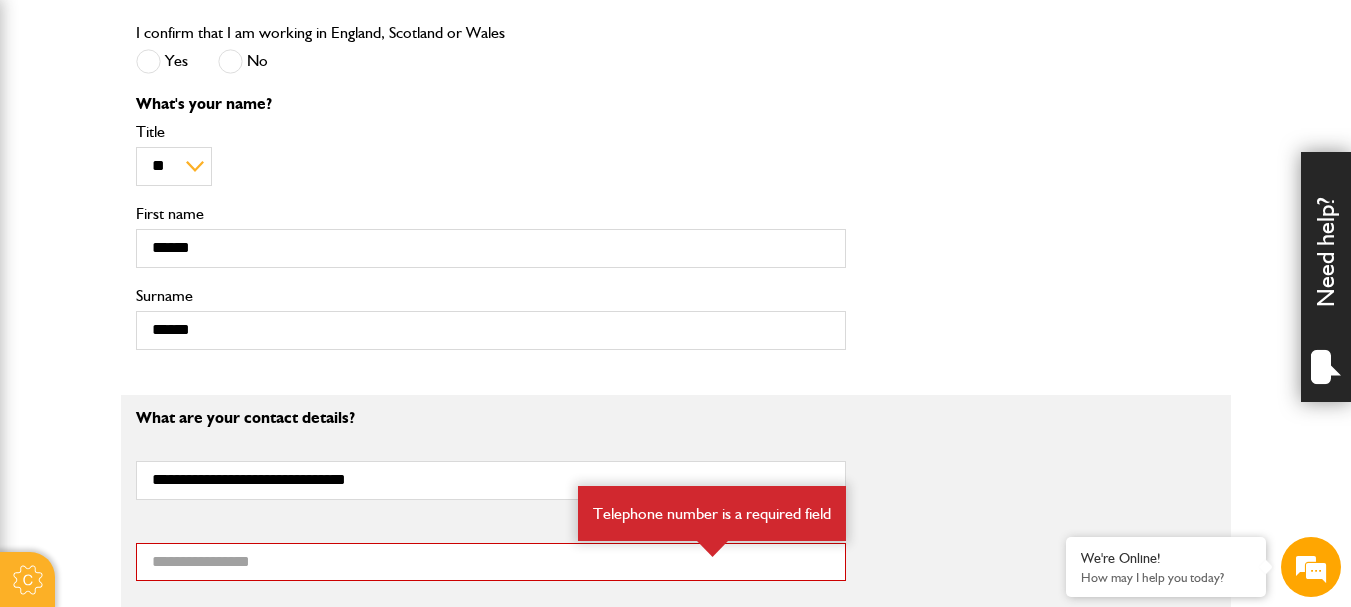 scroll, scrollTop: 1200, scrollLeft: 0, axis: vertical 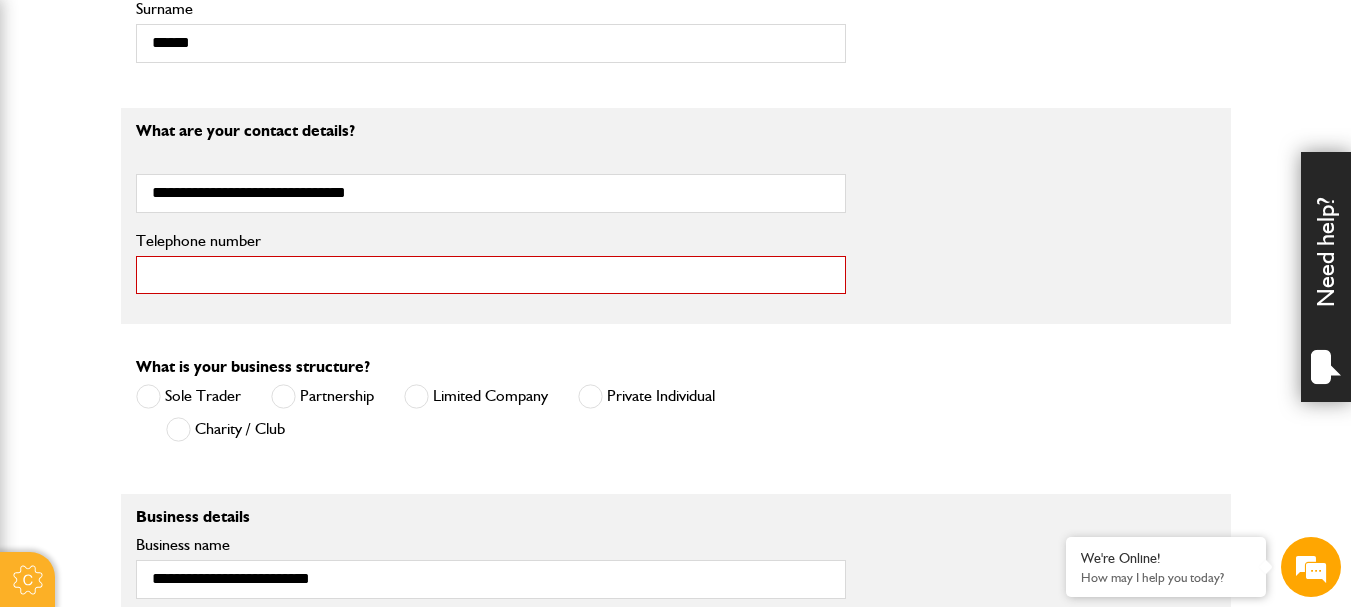 click on "Telephone number" at bounding box center (491, 275) 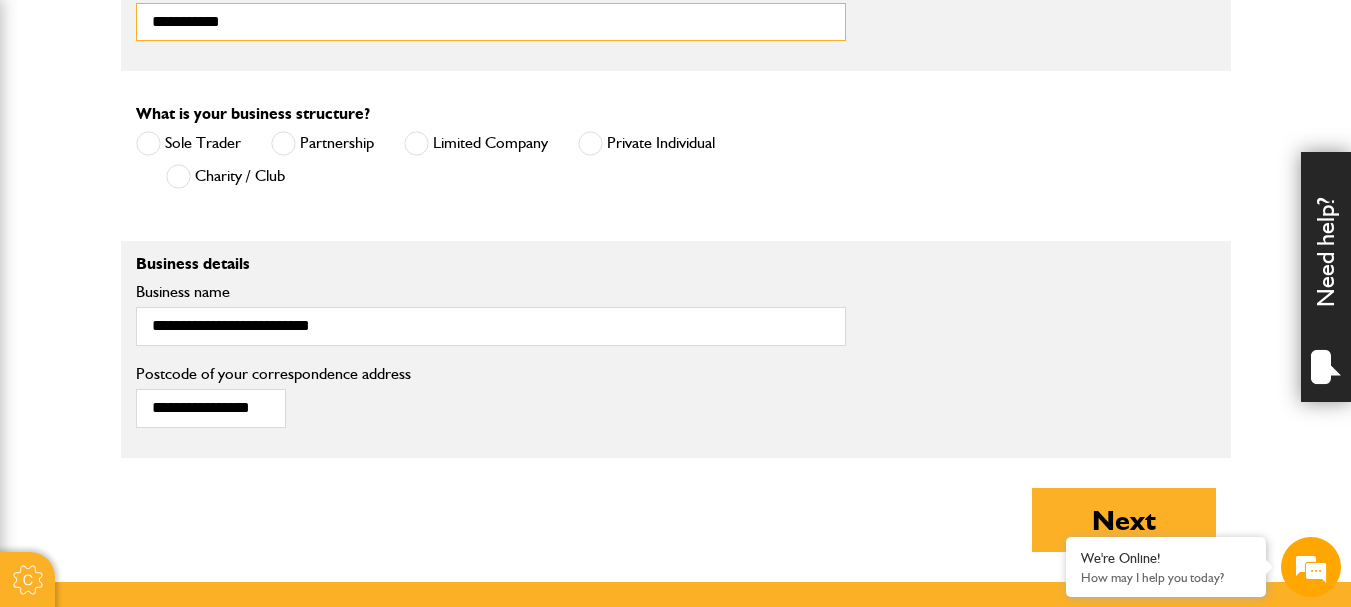 scroll, scrollTop: 1500, scrollLeft: 0, axis: vertical 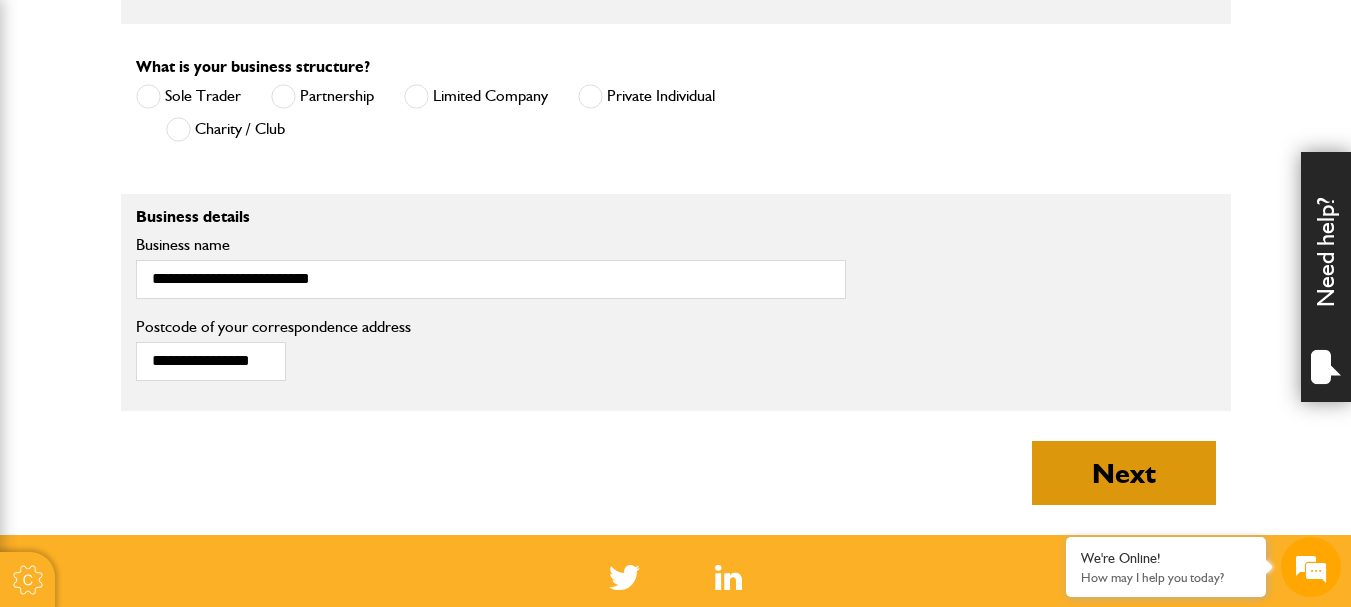type on "**********" 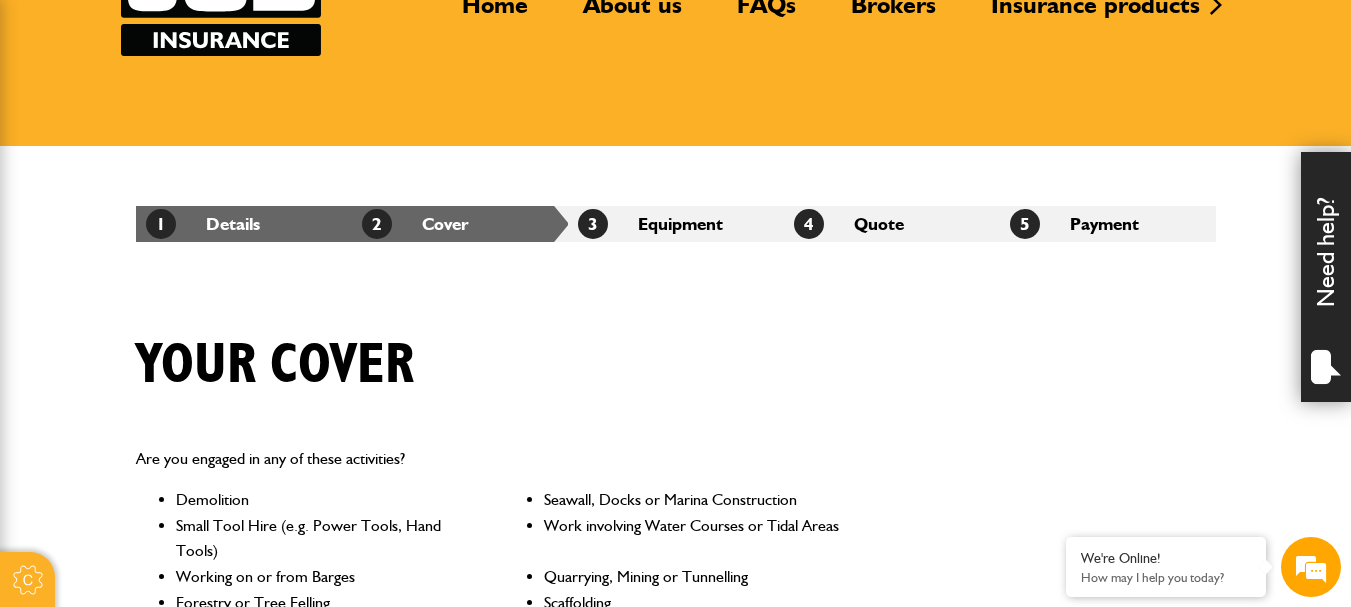 scroll, scrollTop: 500, scrollLeft: 0, axis: vertical 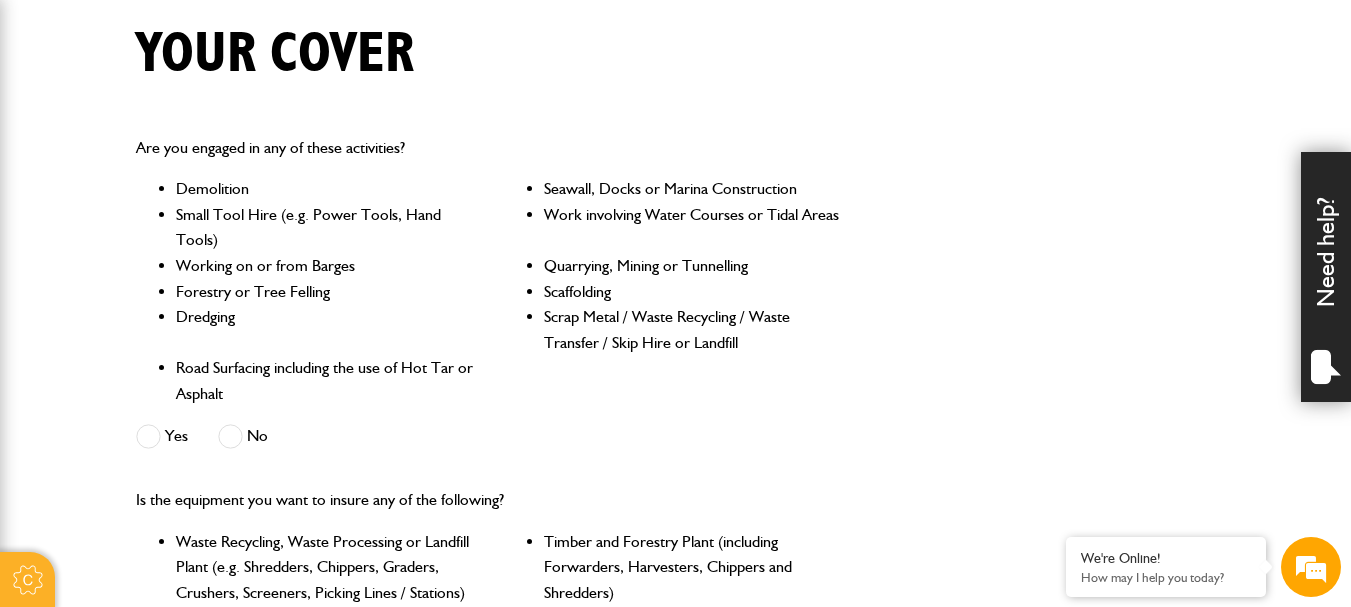 click at bounding box center (148, 436) 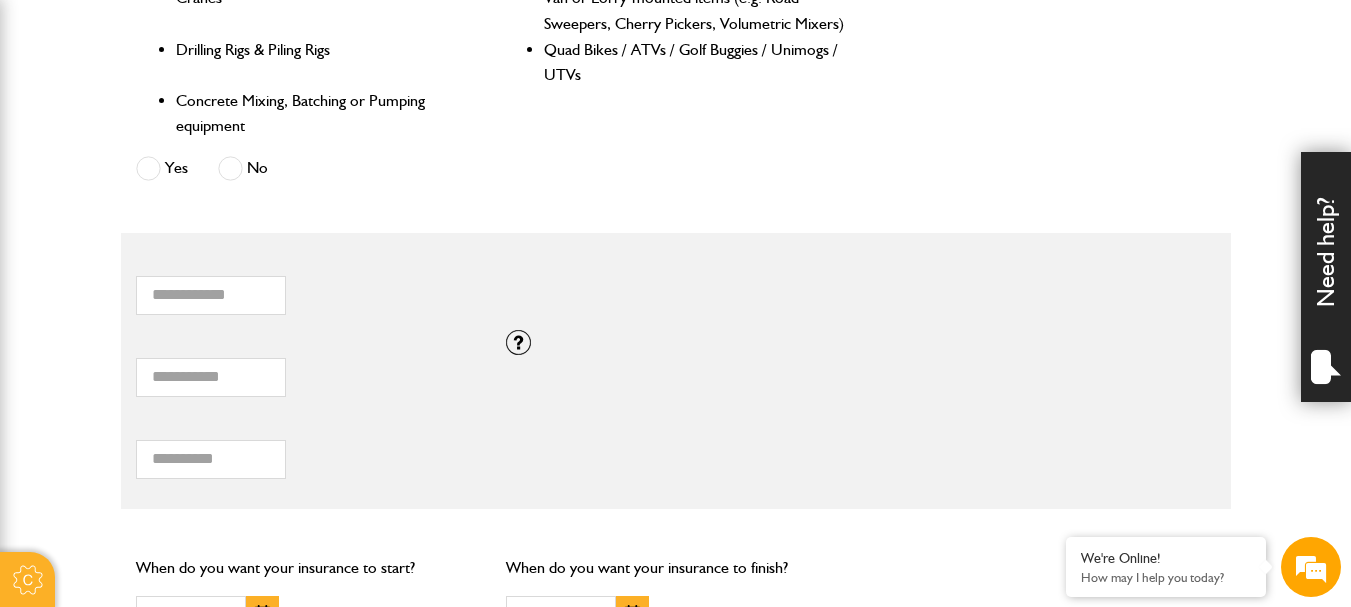 scroll, scrollTop: 1200, scrollLeft: 0, axis: vertical 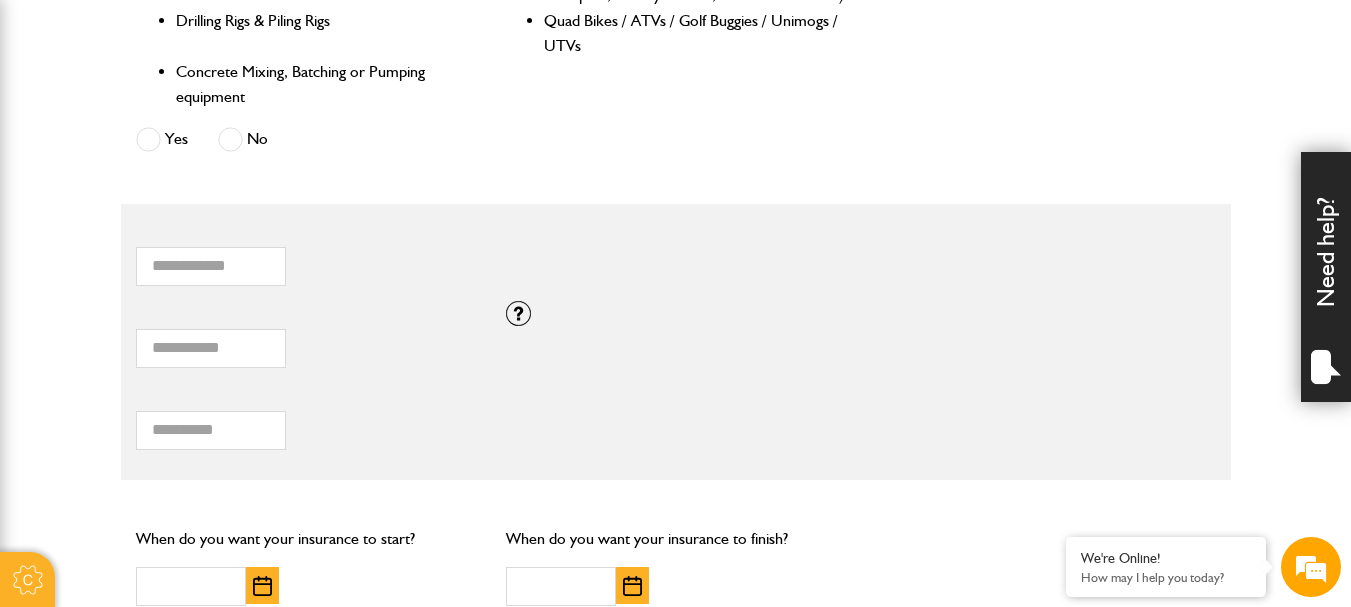 click on "No" at bounding box center (243, 139) 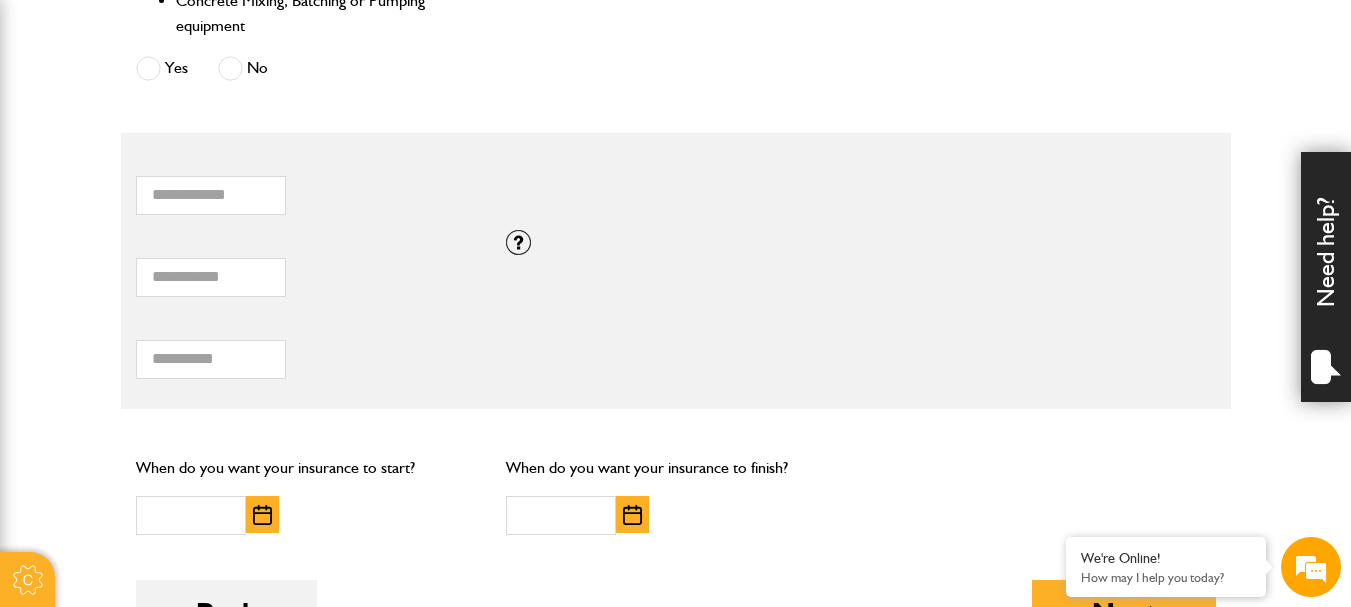 scroll, scrollTop: 1300, scrollLeft: 0, axis: vertical 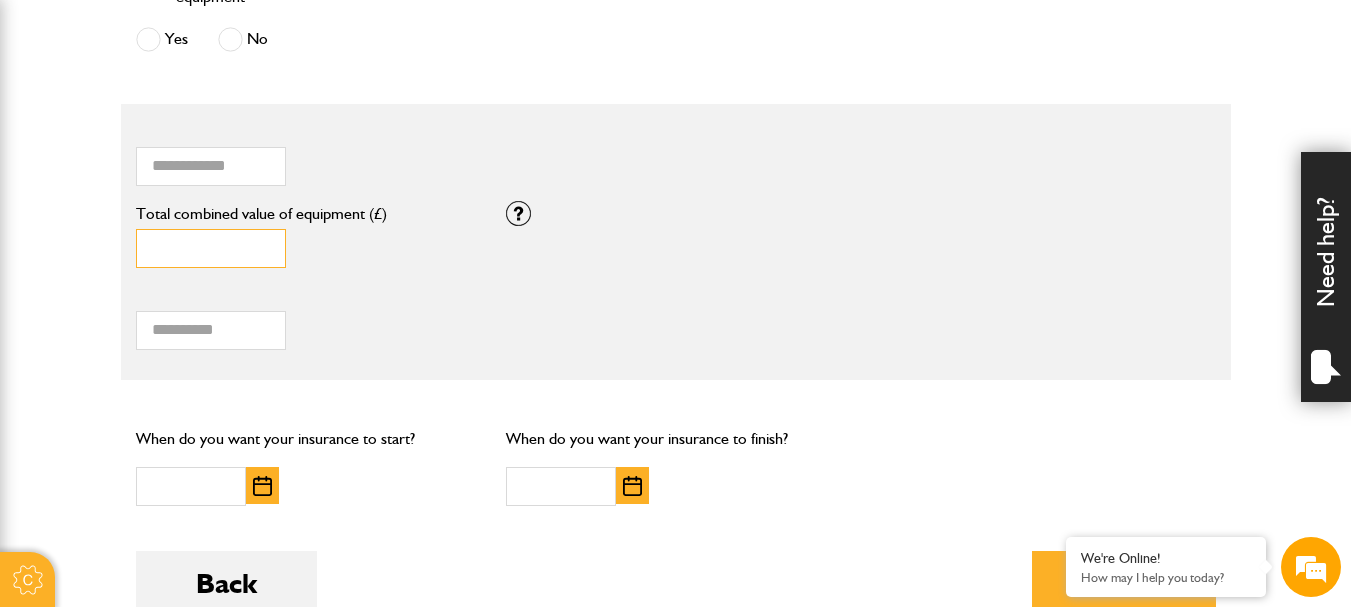 click on "*" at bounding box center [211, 248] 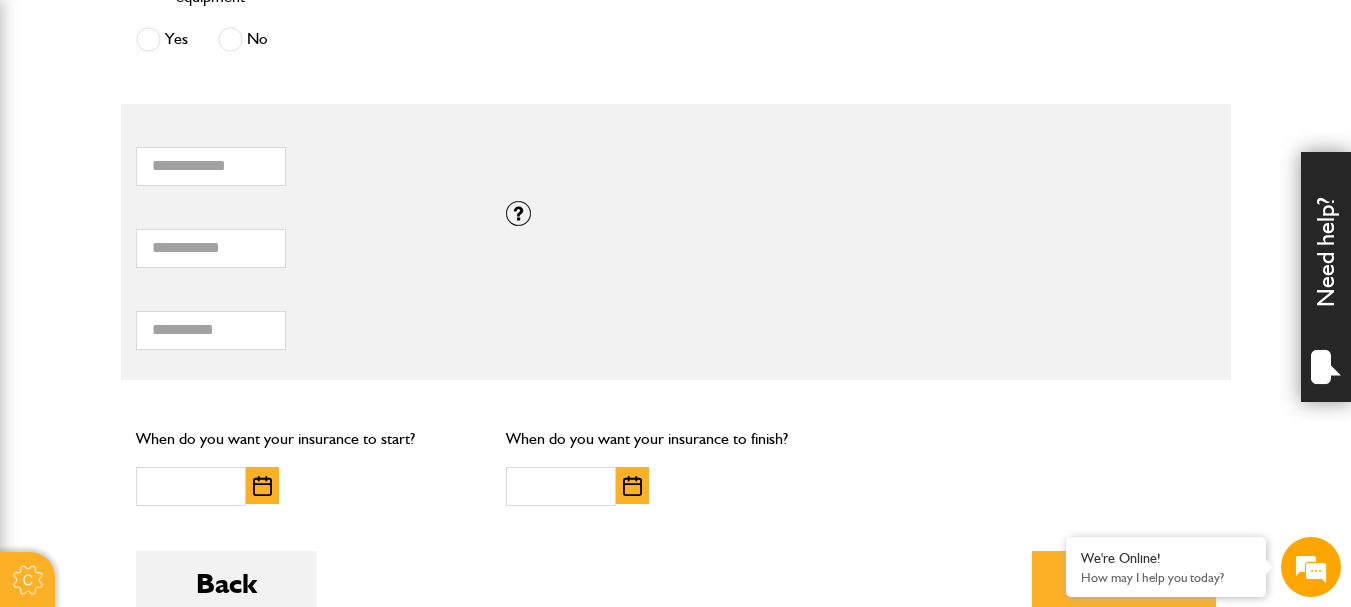 click on "Total hiring fees" at bounding box center [306, 296] 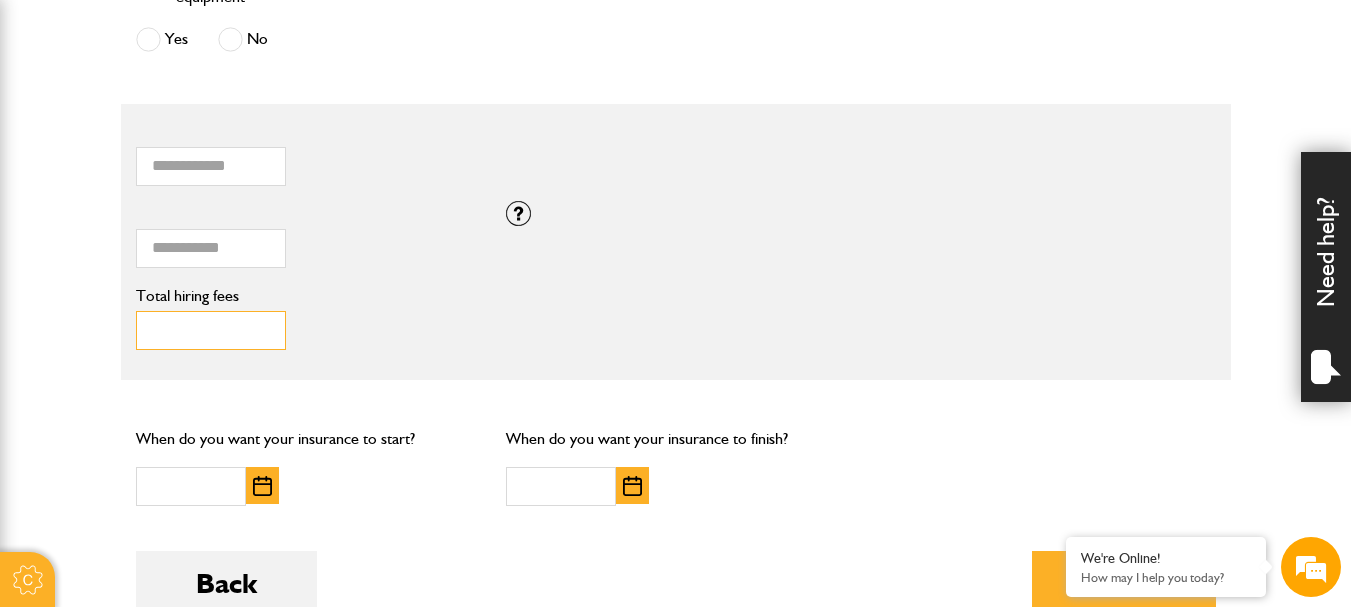 click on "Total hiring fees" at bounding box center [211, 330] 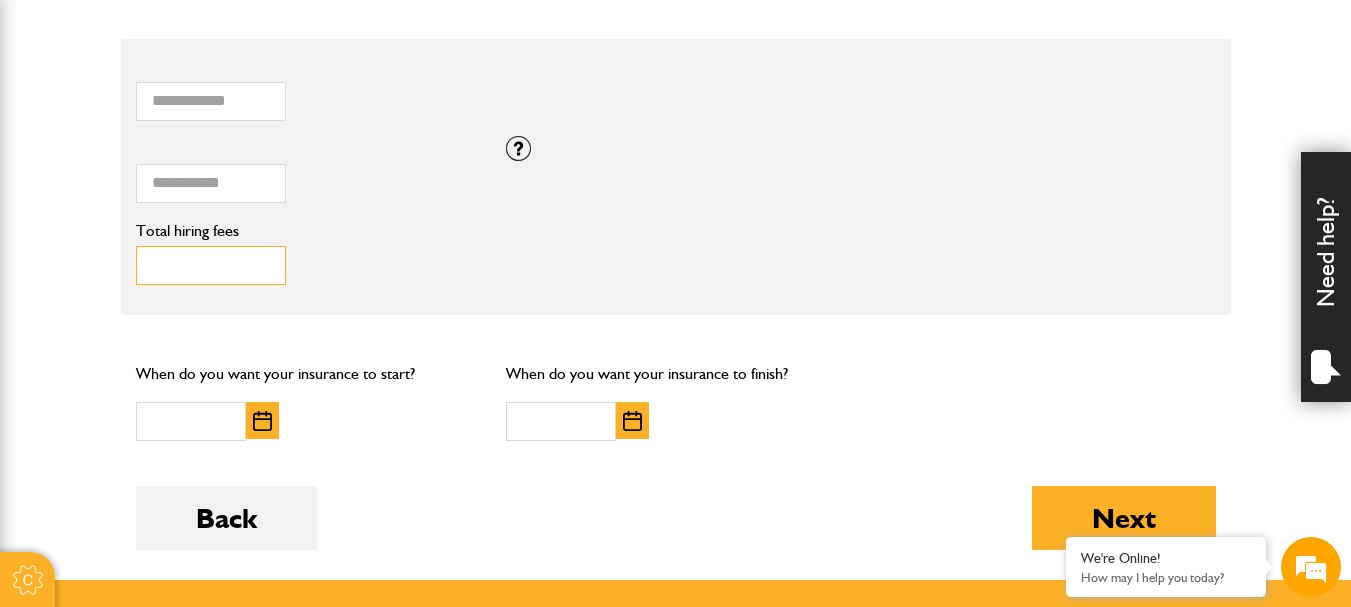 scroll, scrollTop: 1400, scrollLeft: 0, axis: vertical 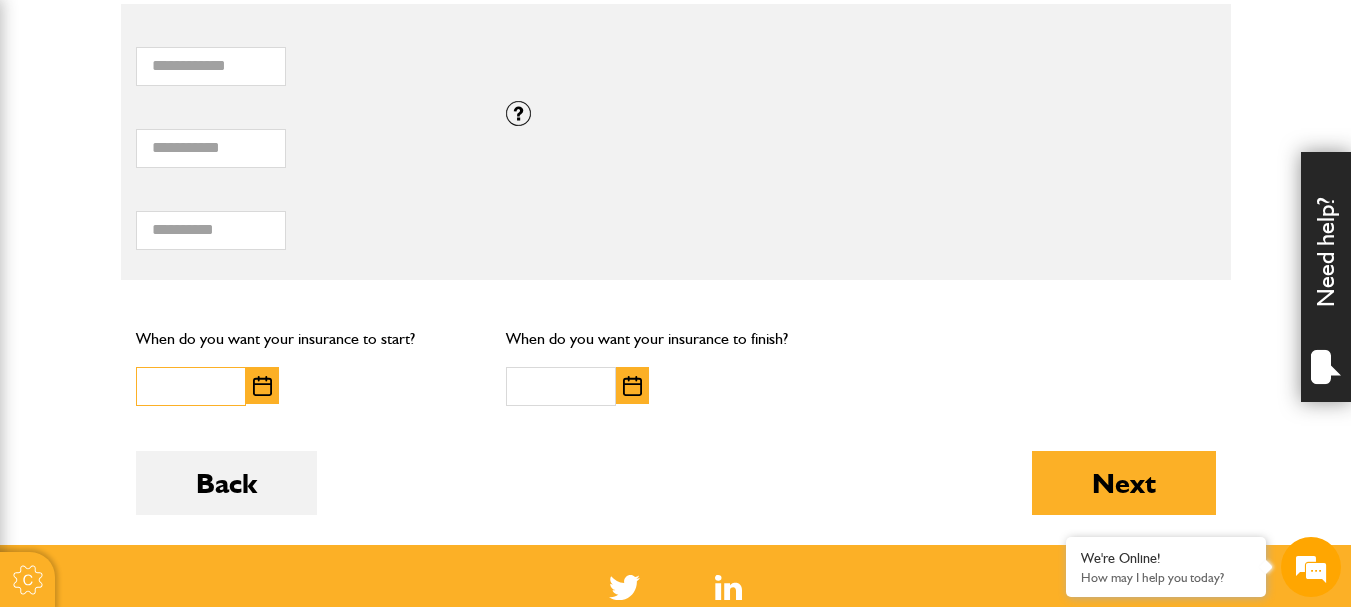 click at bounding box center [191, 386] 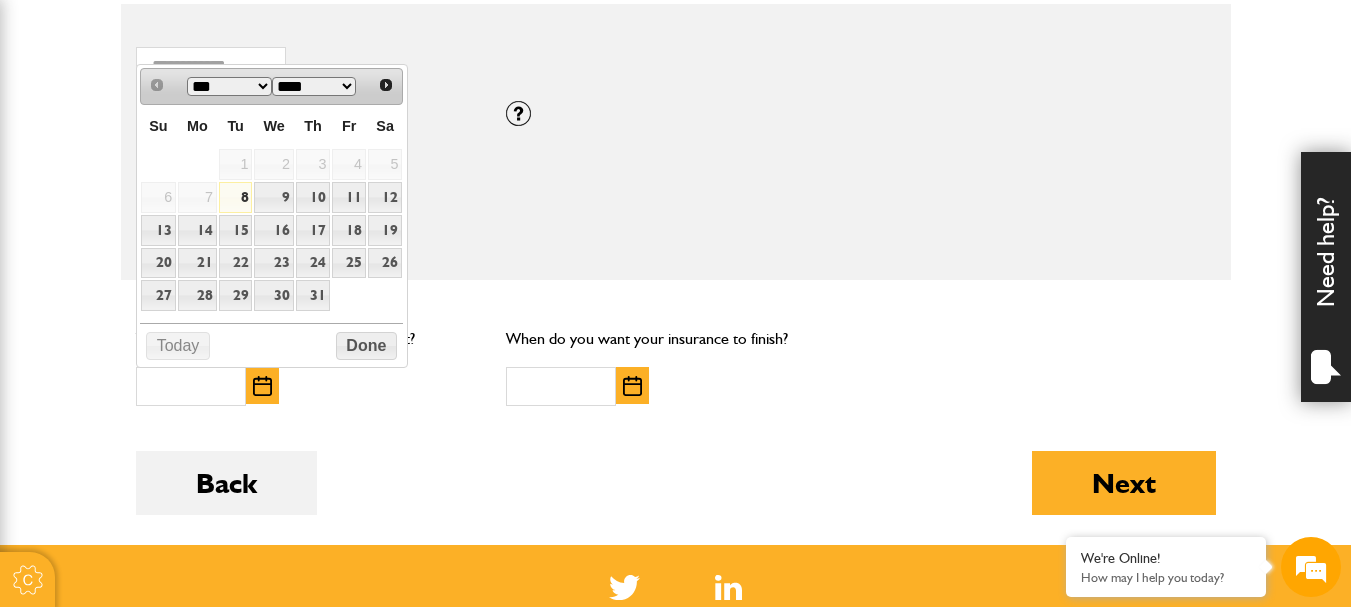 click on "Next" at bounding box center (386, 85) 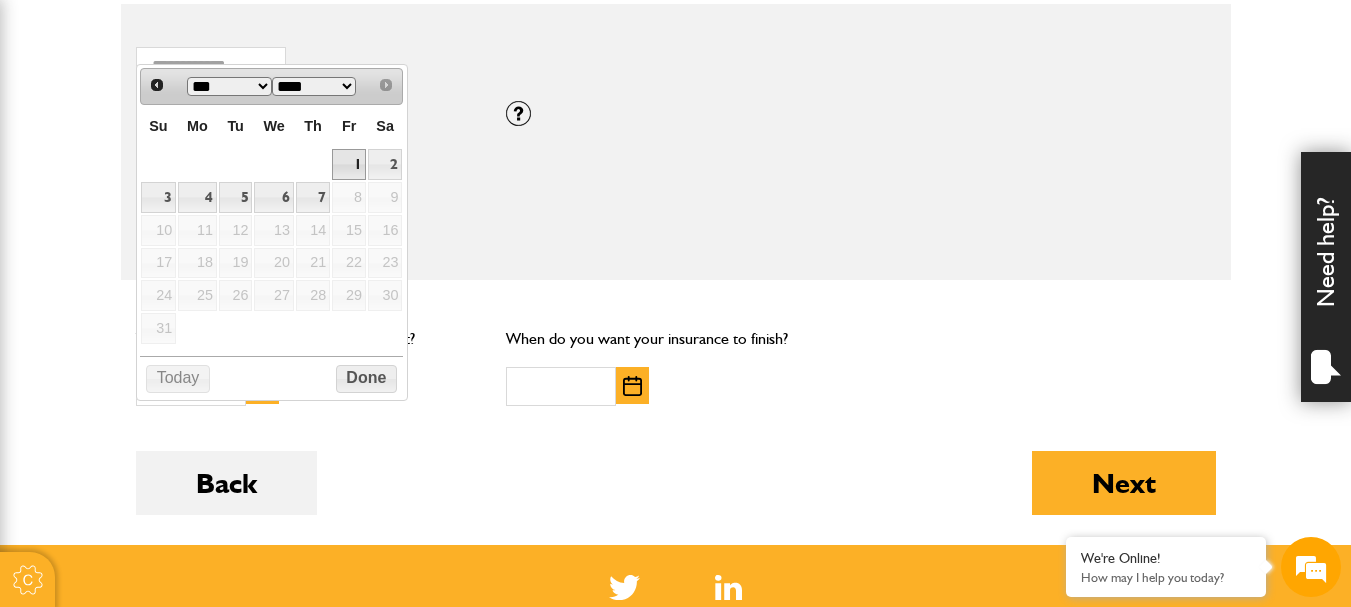 click on "1" at bounding box center (349, 164) 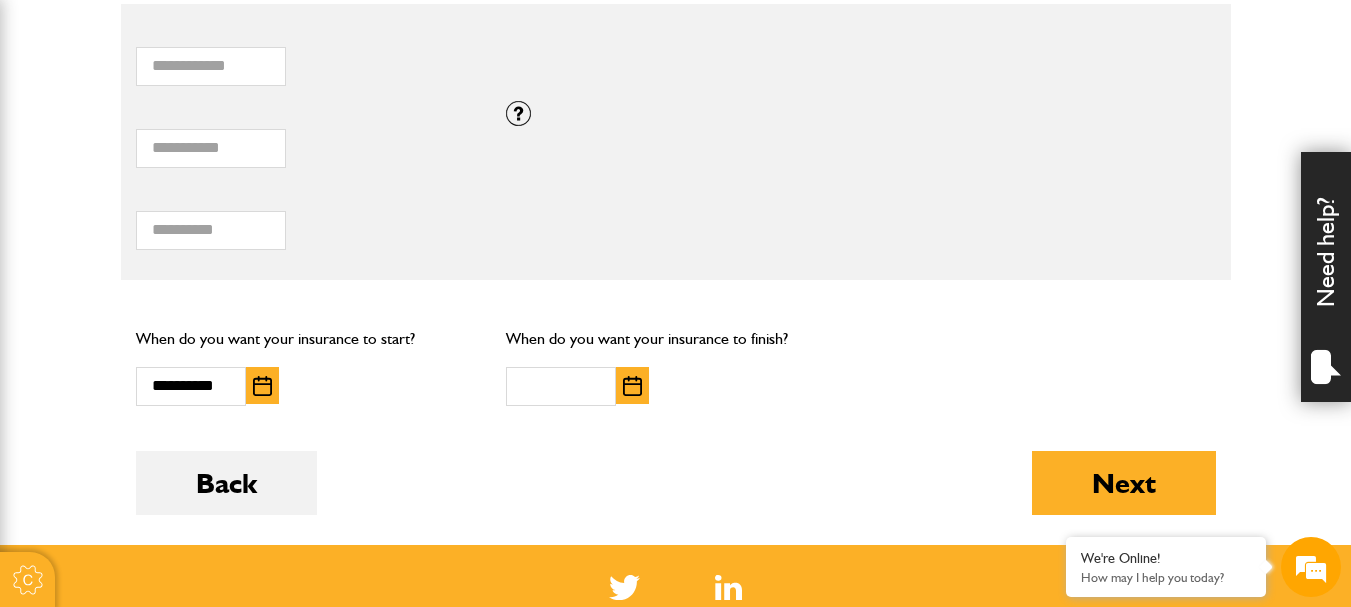 click at bounding box center (632, 385) 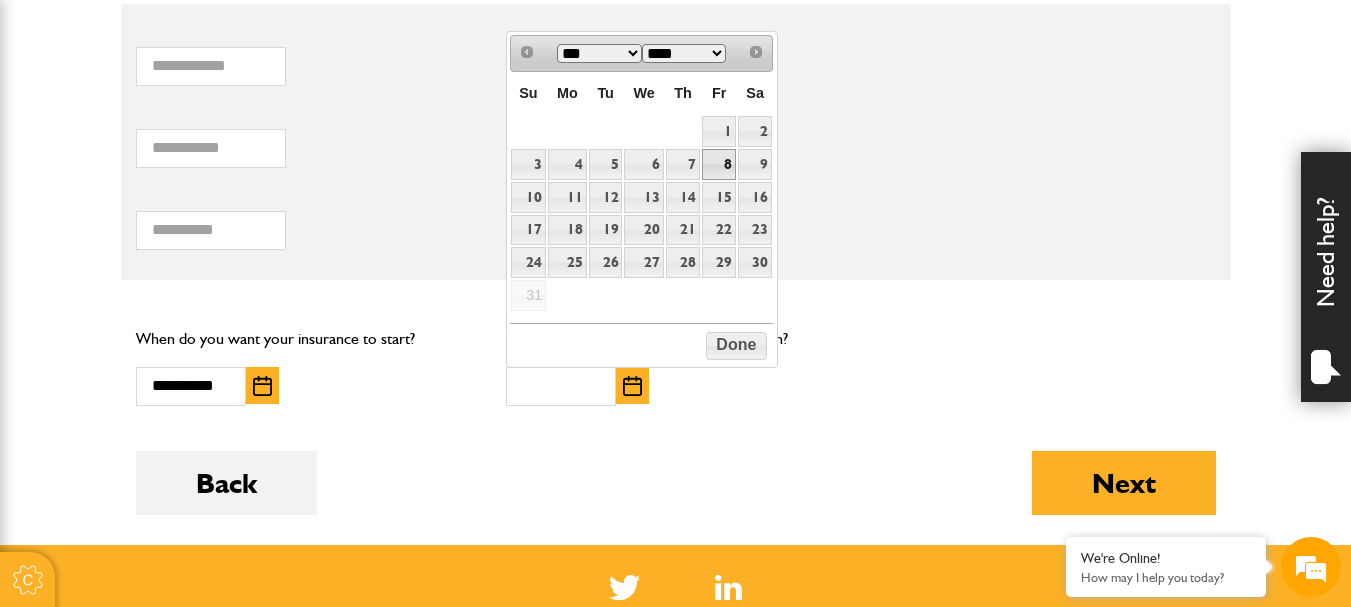 click on "8" at bounding box center (719, 164) 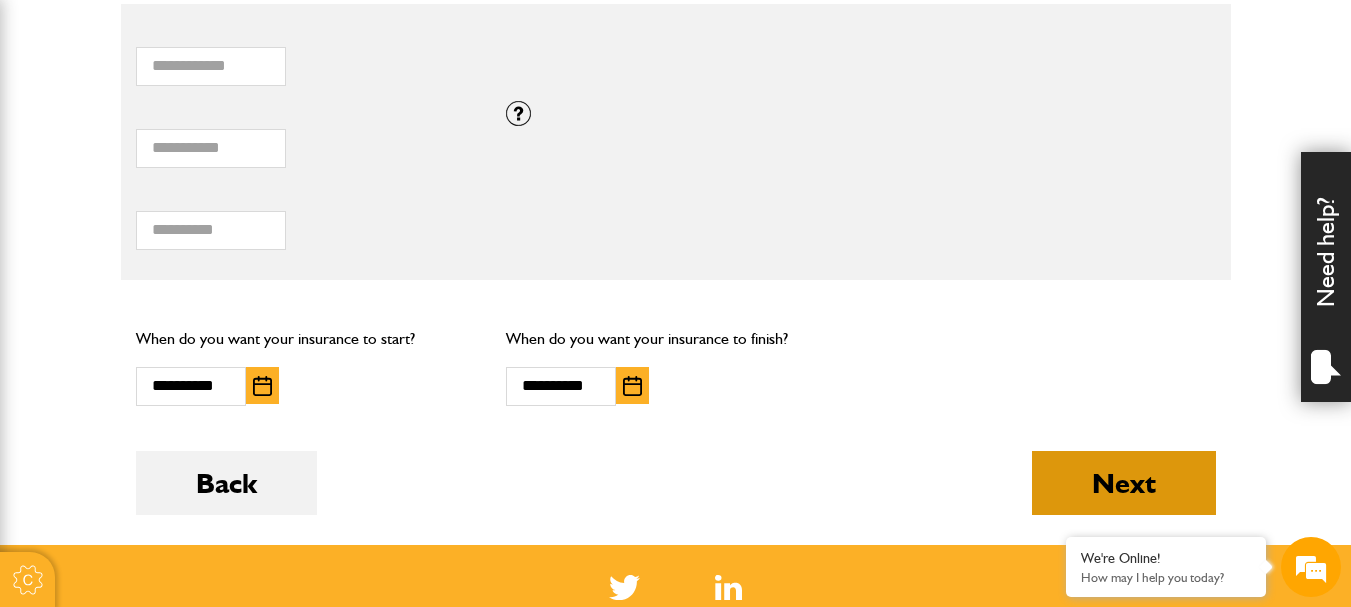 click on "Next" at bounding box center (1124, 483) 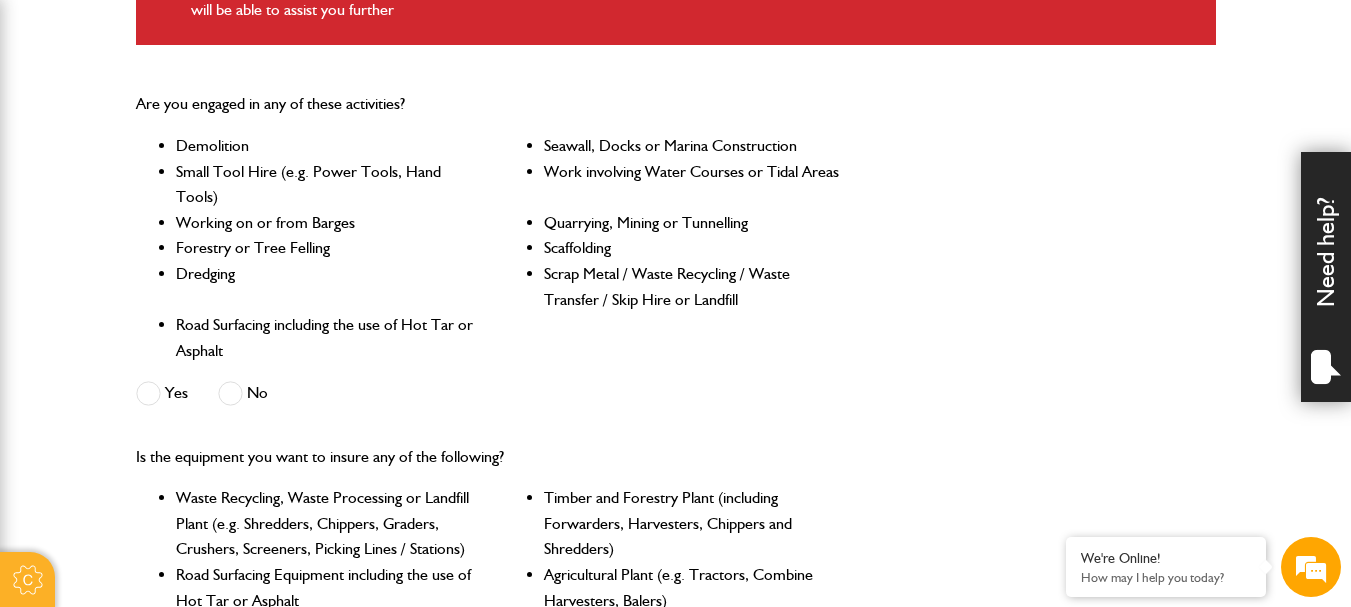 scroll, scrollTop: 700, scrollLeft: 0, axis: vertical 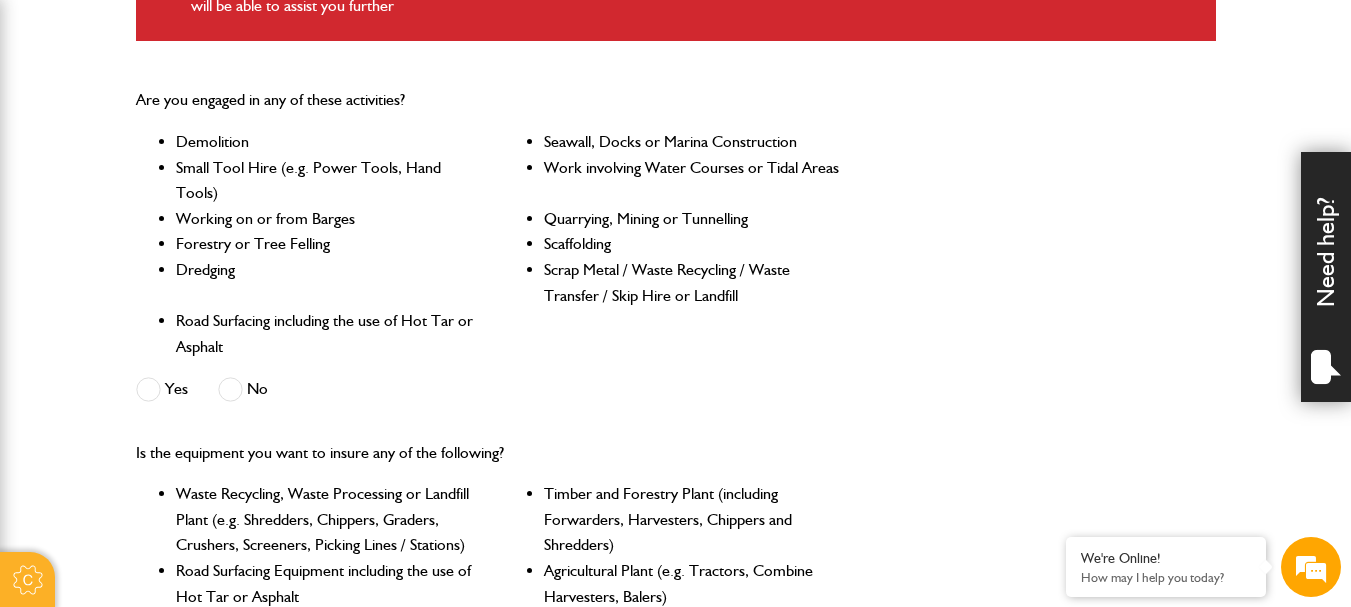 click at bounding box center (230, 389) 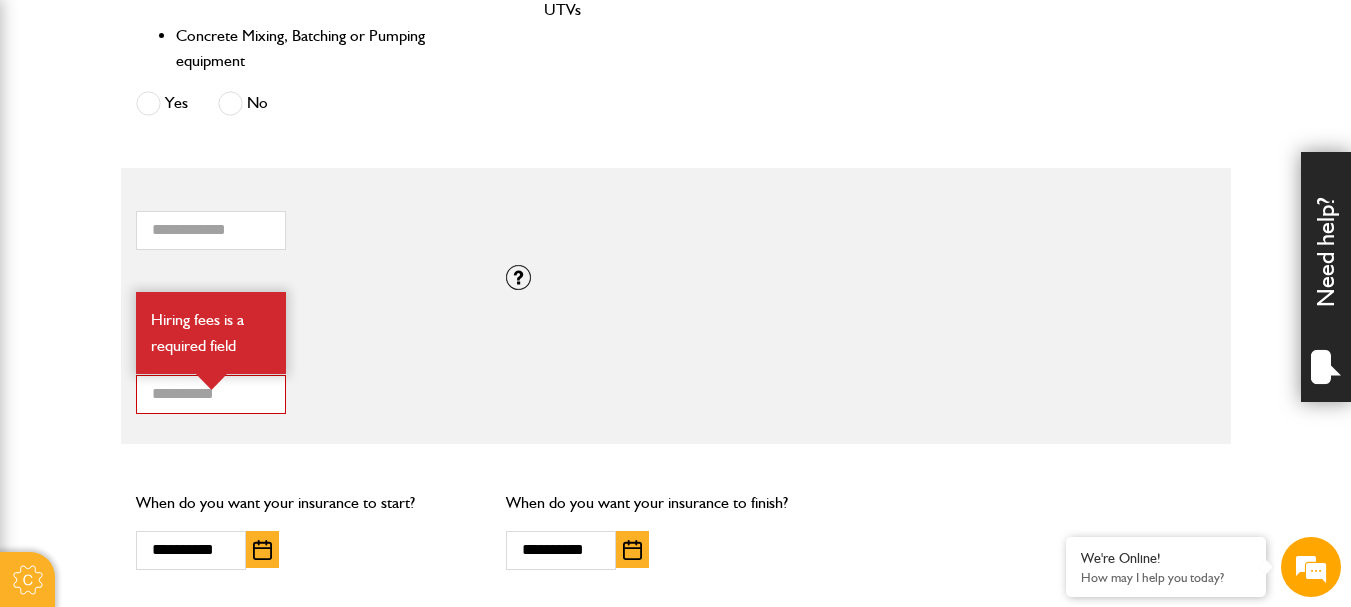 scroll, scrollTop: 1400, scrollLeft: 0, axis: vertical 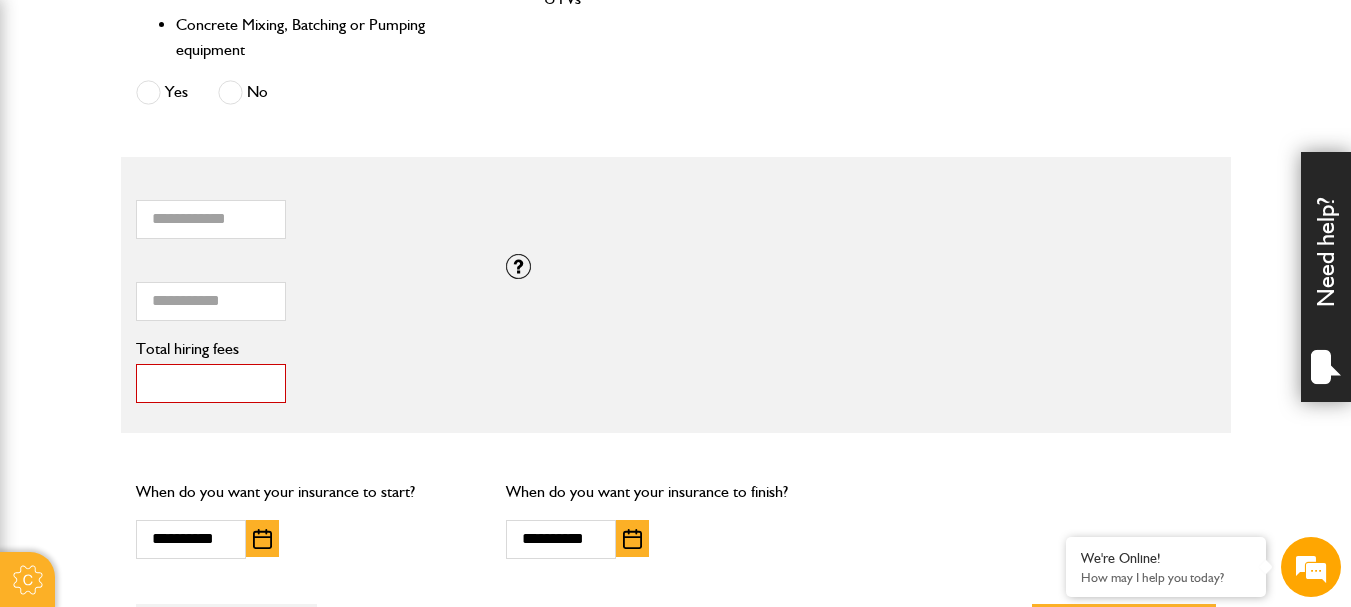 drag, startPoint x: 181, startPoint y: 387, endPoint x: 136, endPoint y: 387, distance: 45 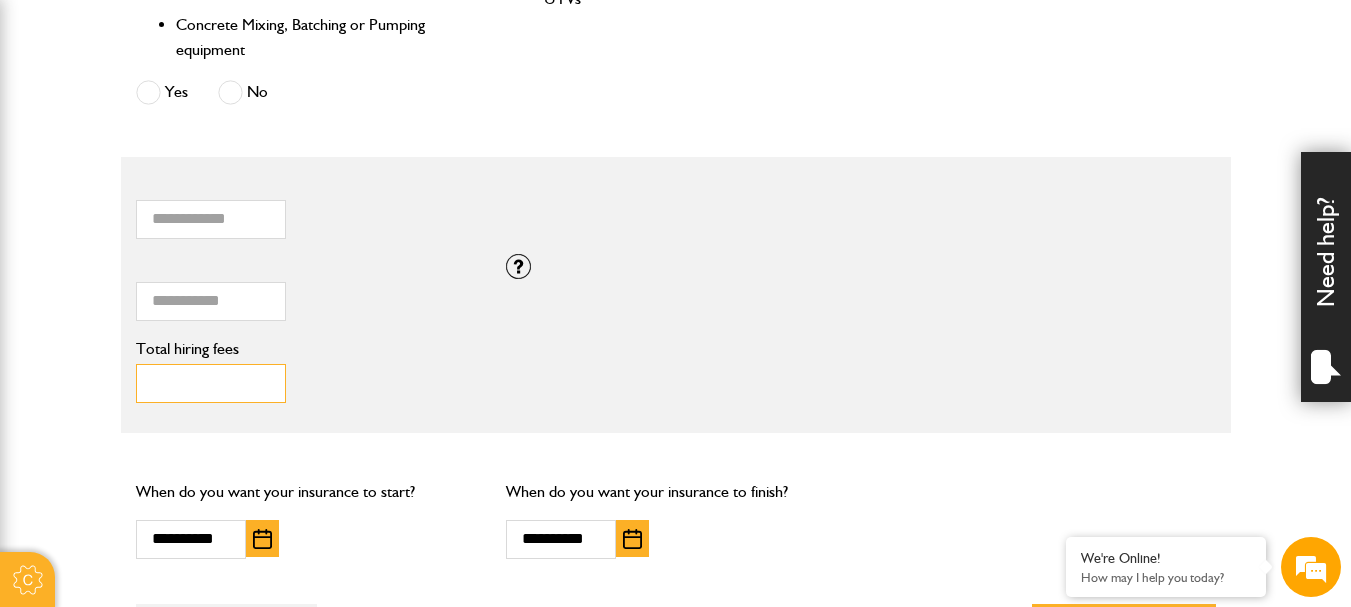 type on "***" 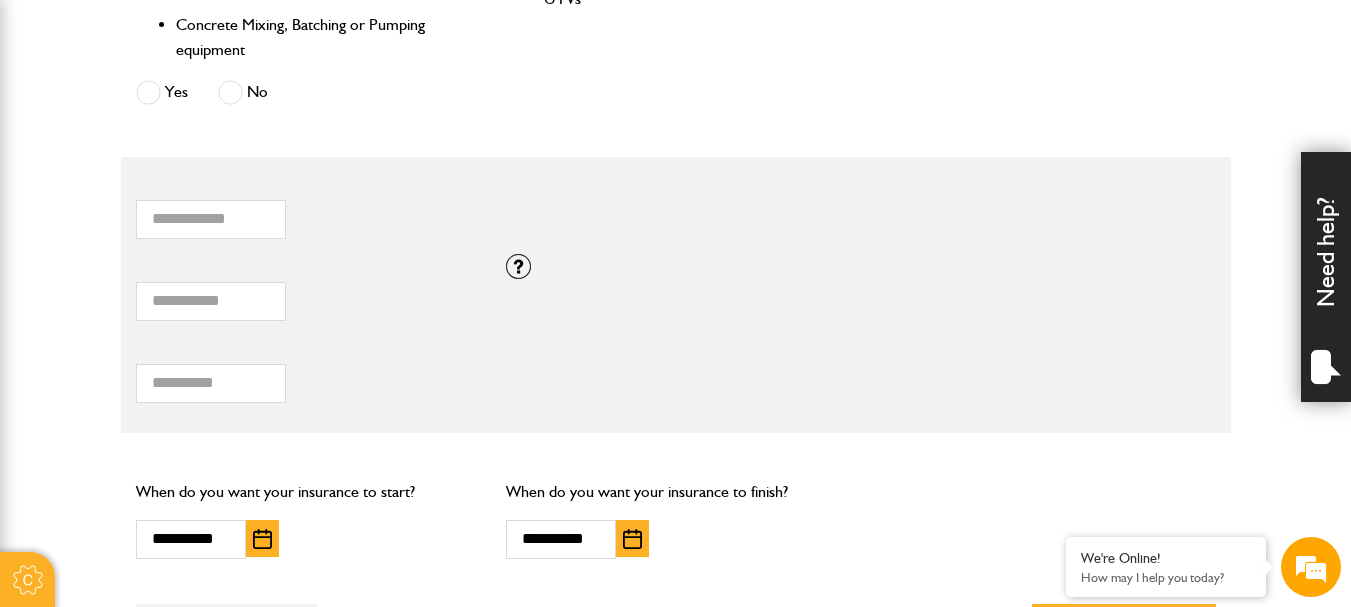 click on "Cookie Options You can control which cookies we use with the form below. Please see our  cookie policy  for more information. Allow all Essential These cookies are needed for essential functions. They can't be switched off and they don't store any of your information. Analytics These cookies gather anonymous usage information and they don't store any of your information. Switching off these cookies will mean we can't gather information to improve your experience of using our site. Functional These cookies enable basic functionality. Switching off these cookies will mean that areas of our website can't work properly. Advertising These cookies help us to learn what you're interested in so we can show you relevant adverts. Switching off these cookies will mean we can't show you any personalised adverts. Personalisation These cookies help us to learn what you're interested in so we can show you relevant content while you use our site. Save preferences
Broker Login" at bounding box center (675, -67) 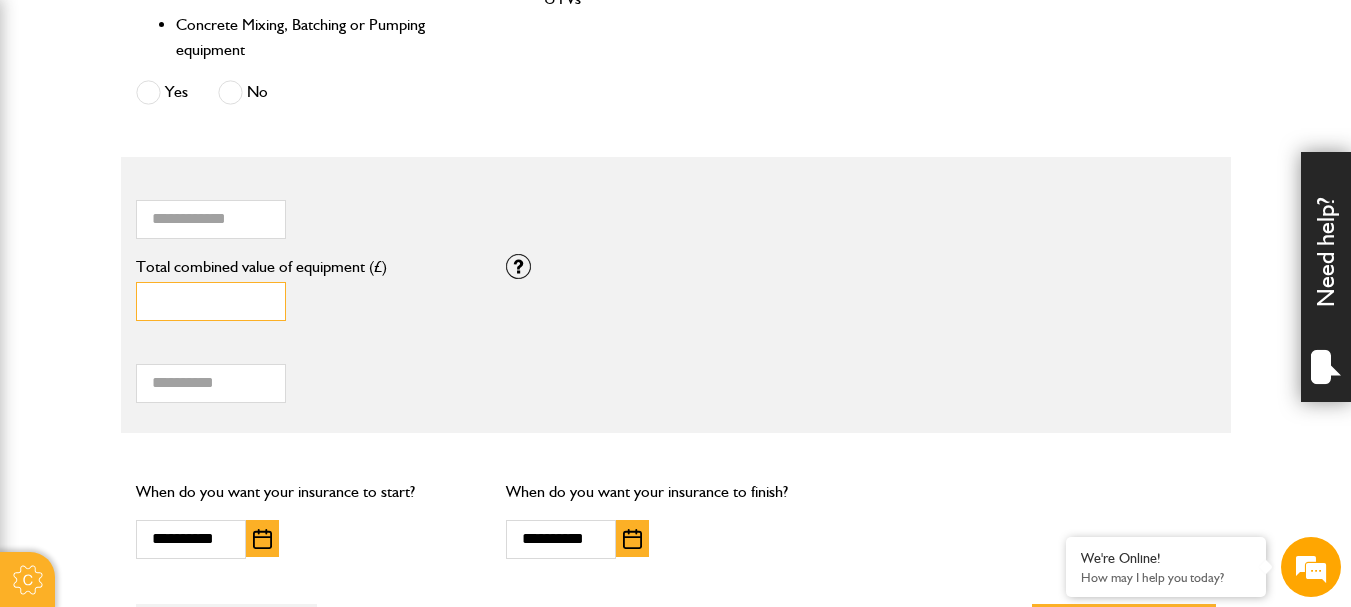 drag, startPoint x: 178, startPoint y: 304, endPoint x: 127, endPoint y: 310, distance: 51.351727 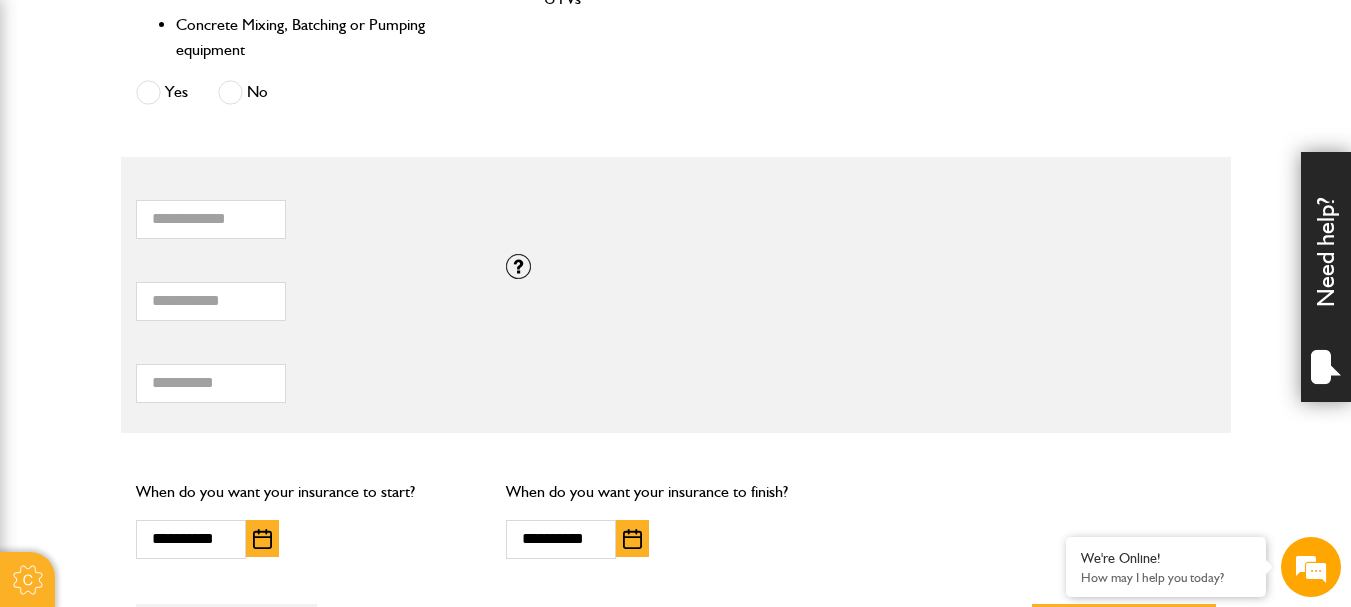 click on "***
Total hiring fees
Hiring fees is a required field" at bounding box center (306, 377) 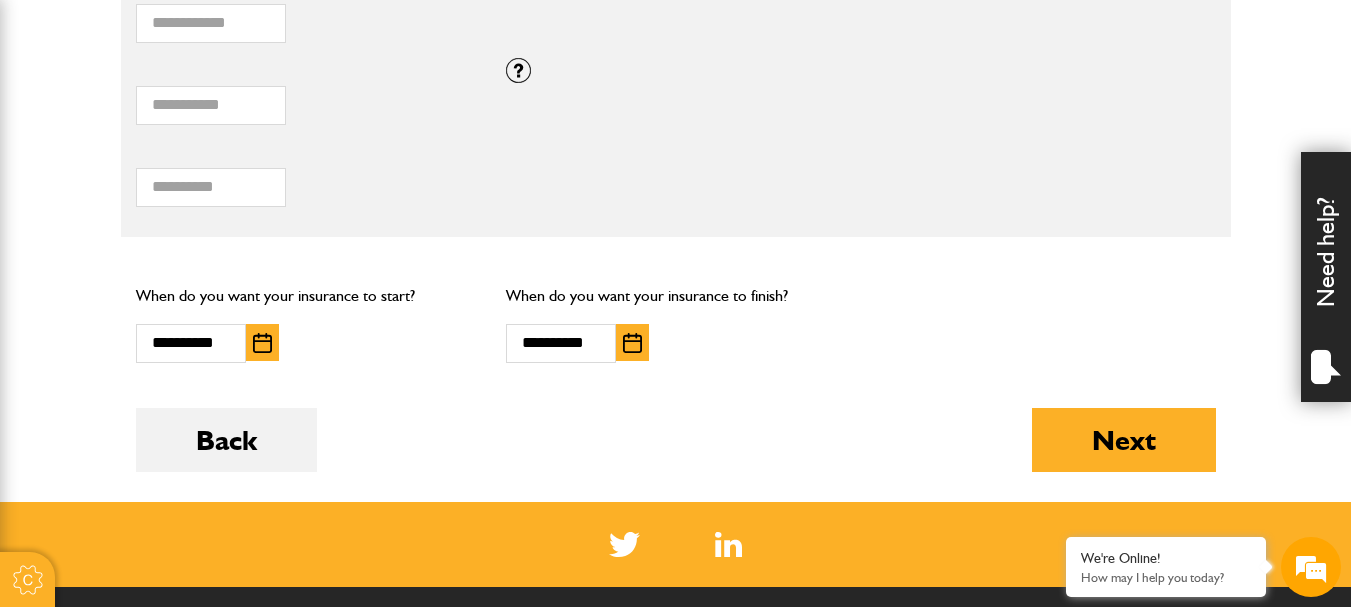 scroll, scrollTop: 1600, scrollLeft: 0, axis: vertical 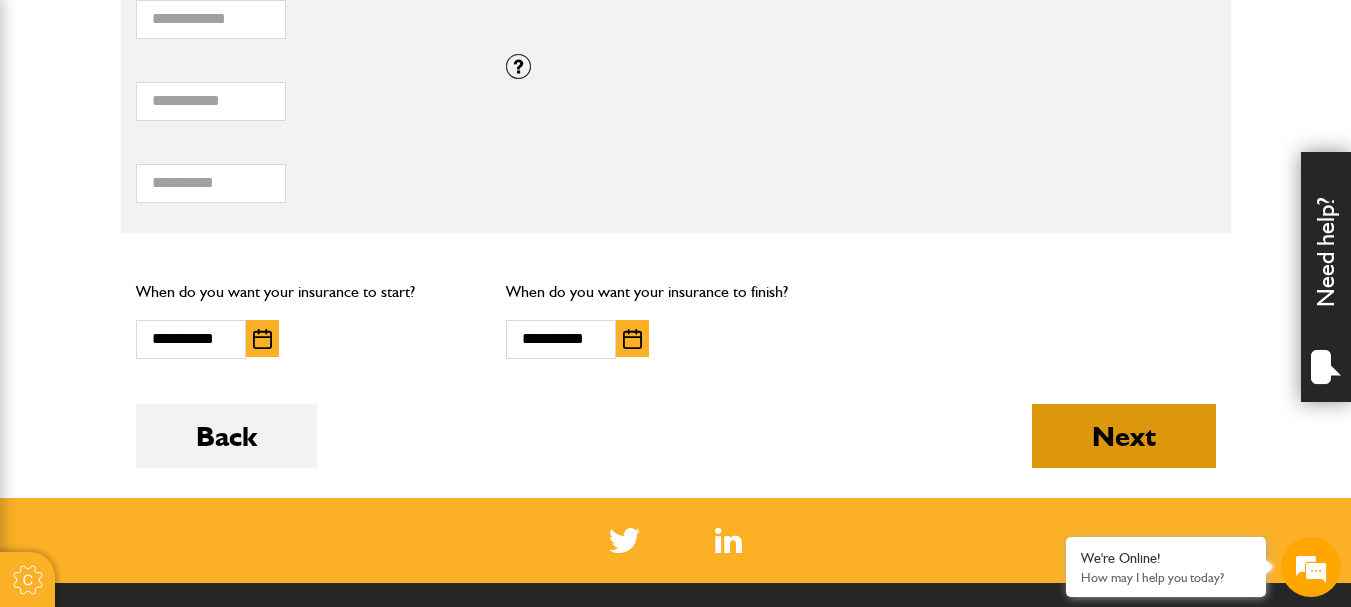 click on "Next" at bounding box center [1124, 436] 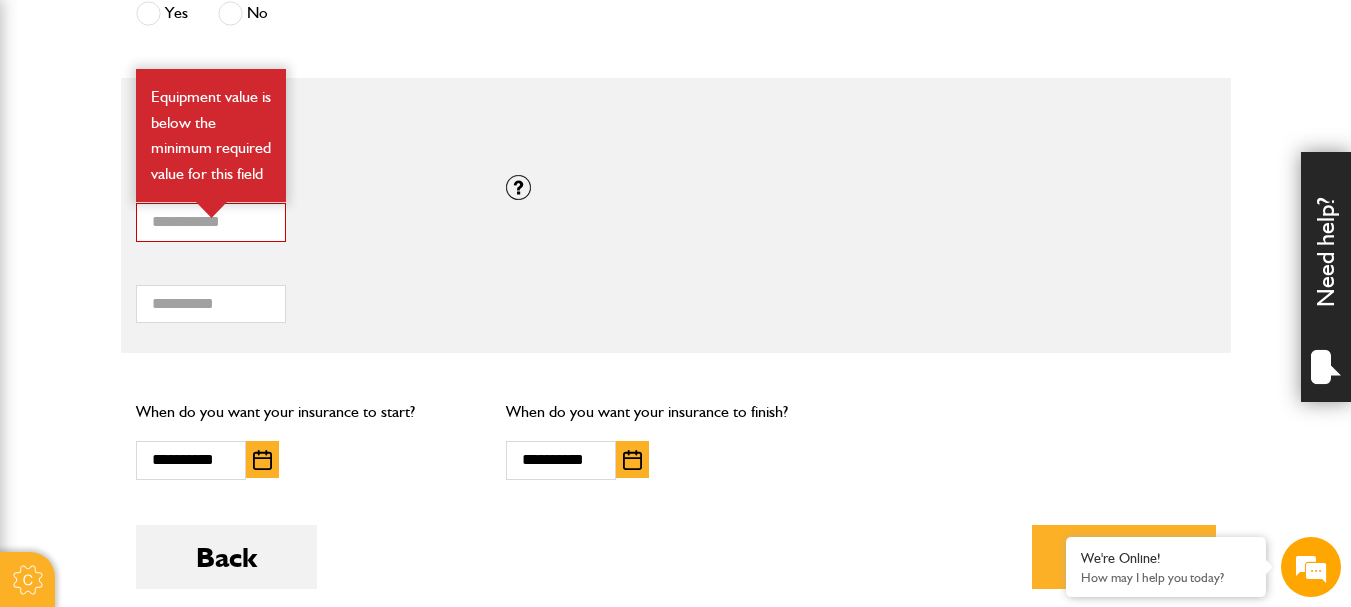 scroll, scrollTop: 1300, scrollLeft: 0, axis: vertical 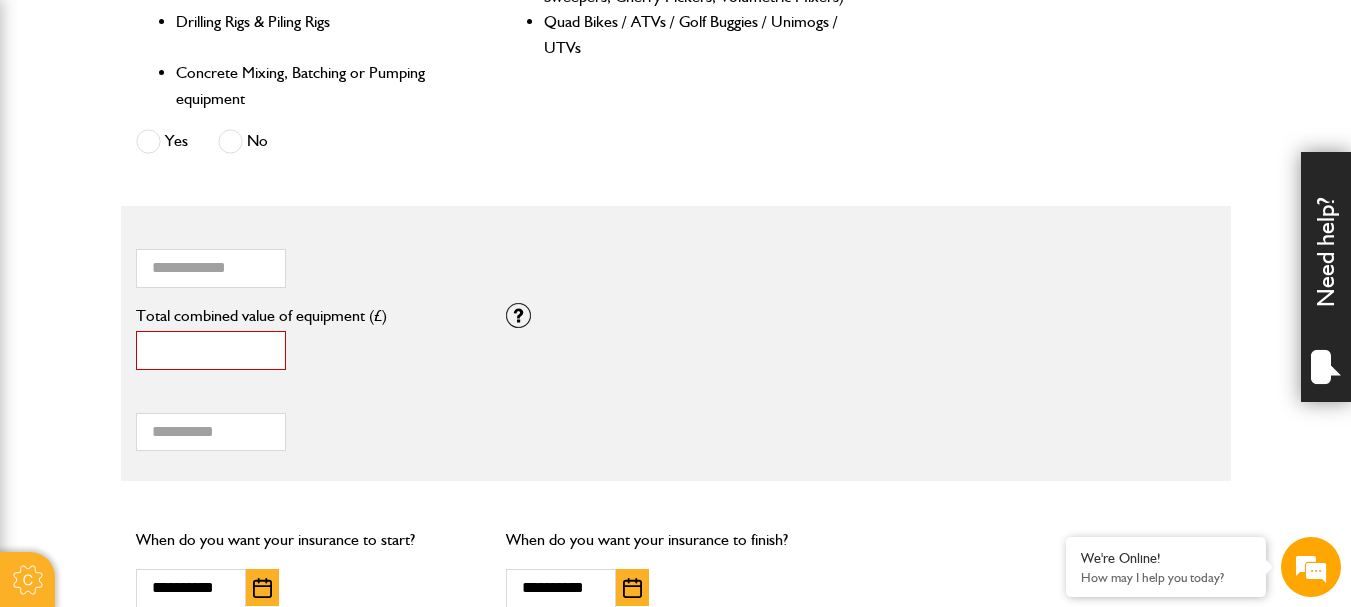 drag, startPoint x: 175, startPoint y: 351, endPoint x: 141, endPoint y: 352, distance: 34.0147 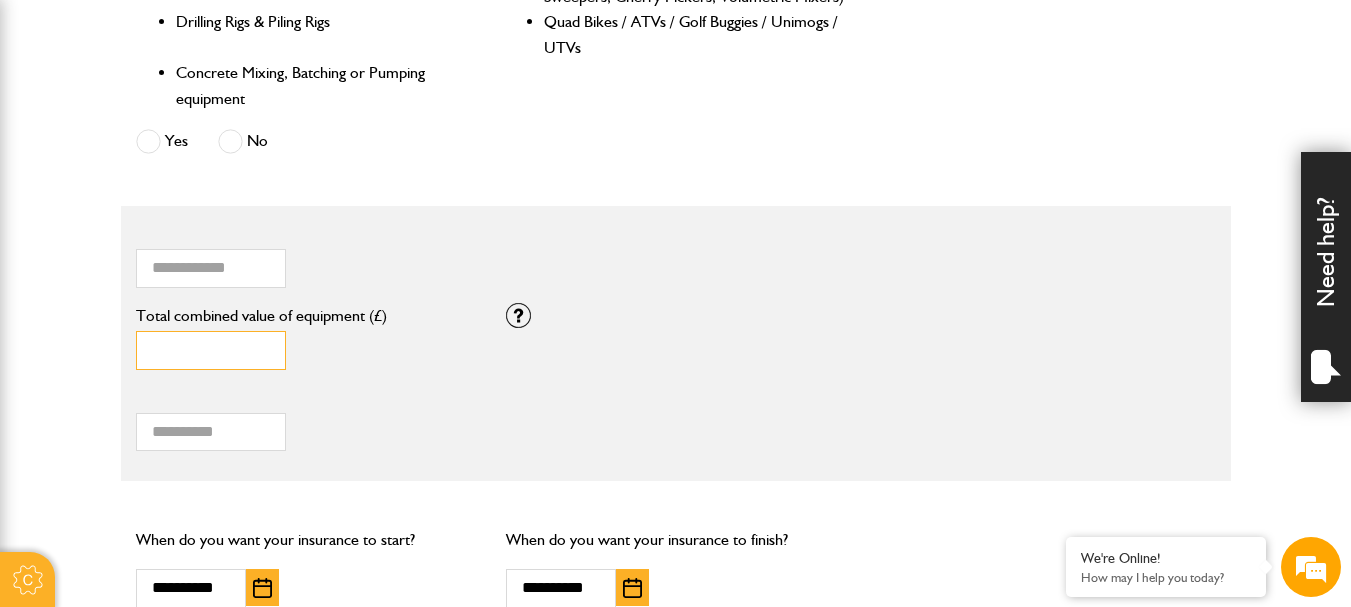 type on "*****" 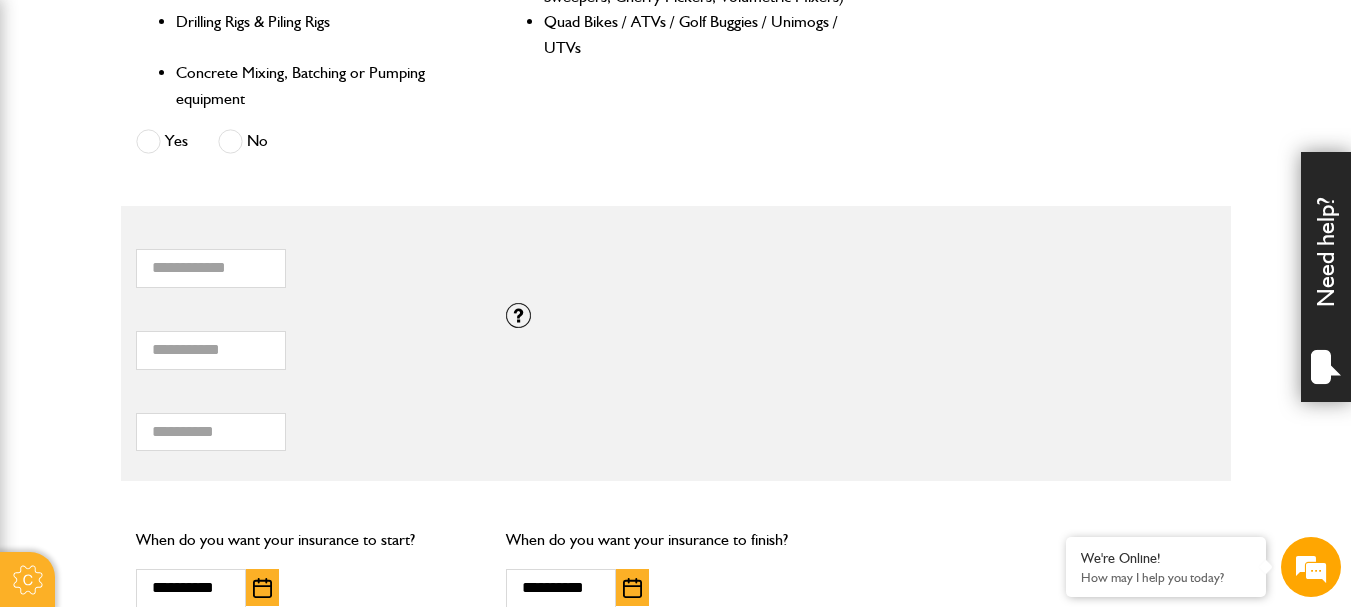 click on "*****
Total combined value of equipment (£)
Equipment value is below the minimum required value for this field
If you need cover for equipment valued above £100,000, please call [COMPANY] on [PHONE]." at bounding box center (676, 344) 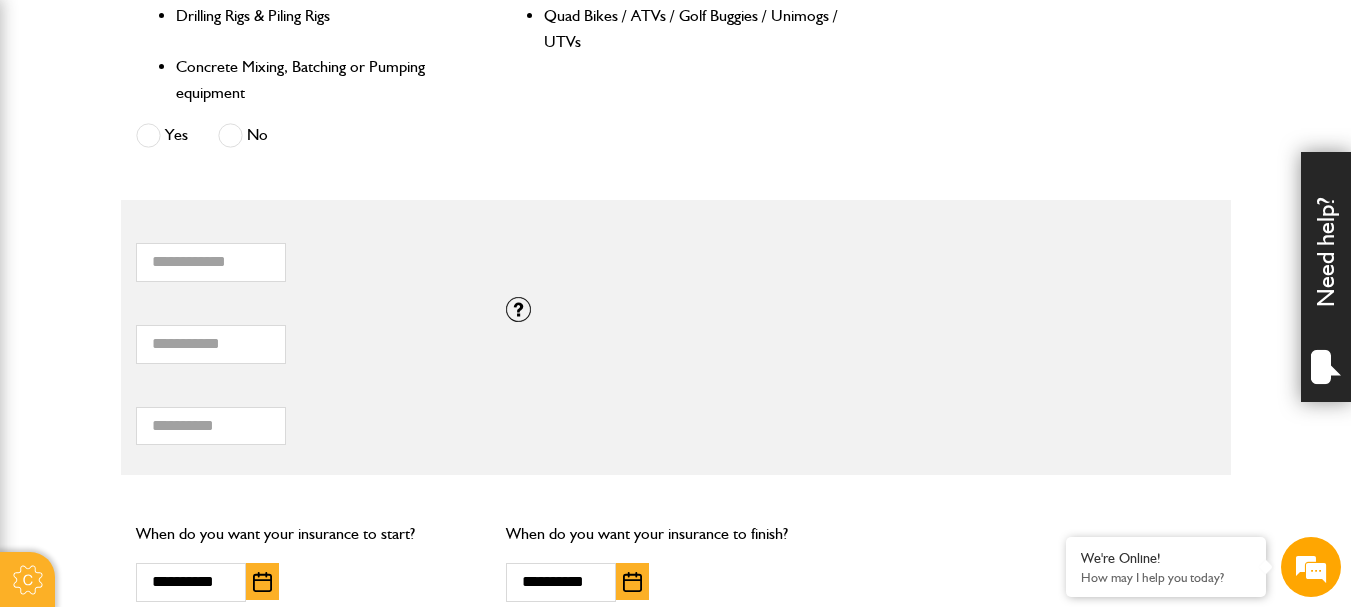 scroll, scrollTop: 1428, scrollLeft: 0, axis: vertical 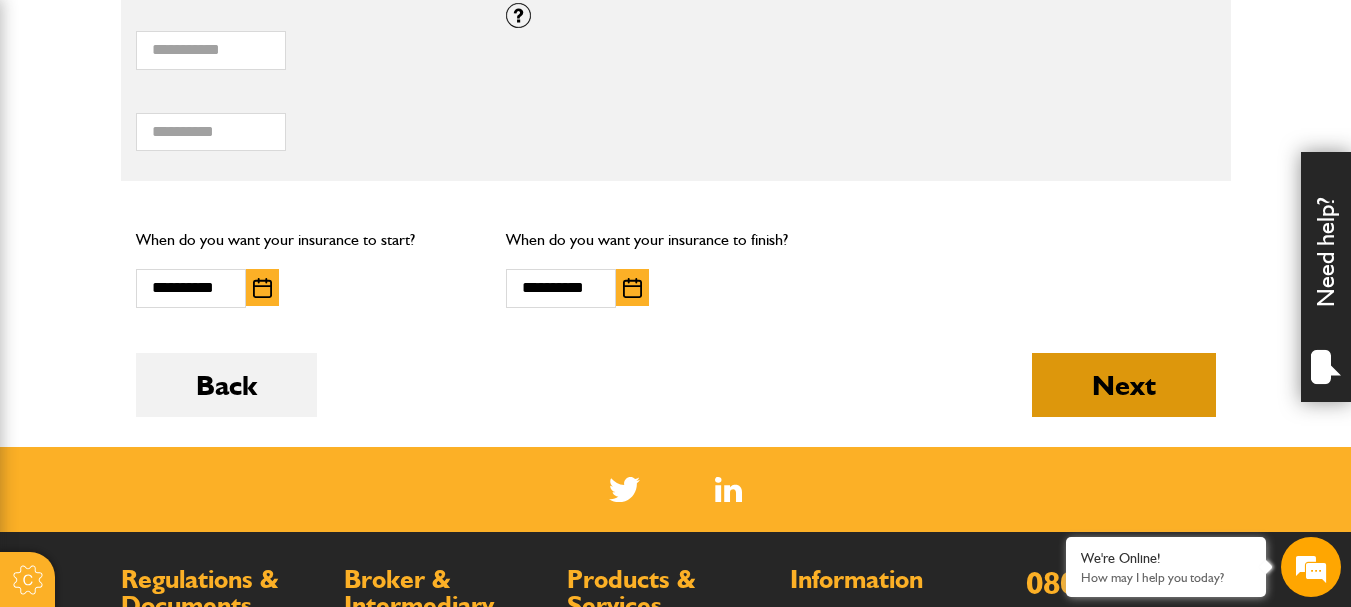 click on "Next" at bounding box center (1124, 385) 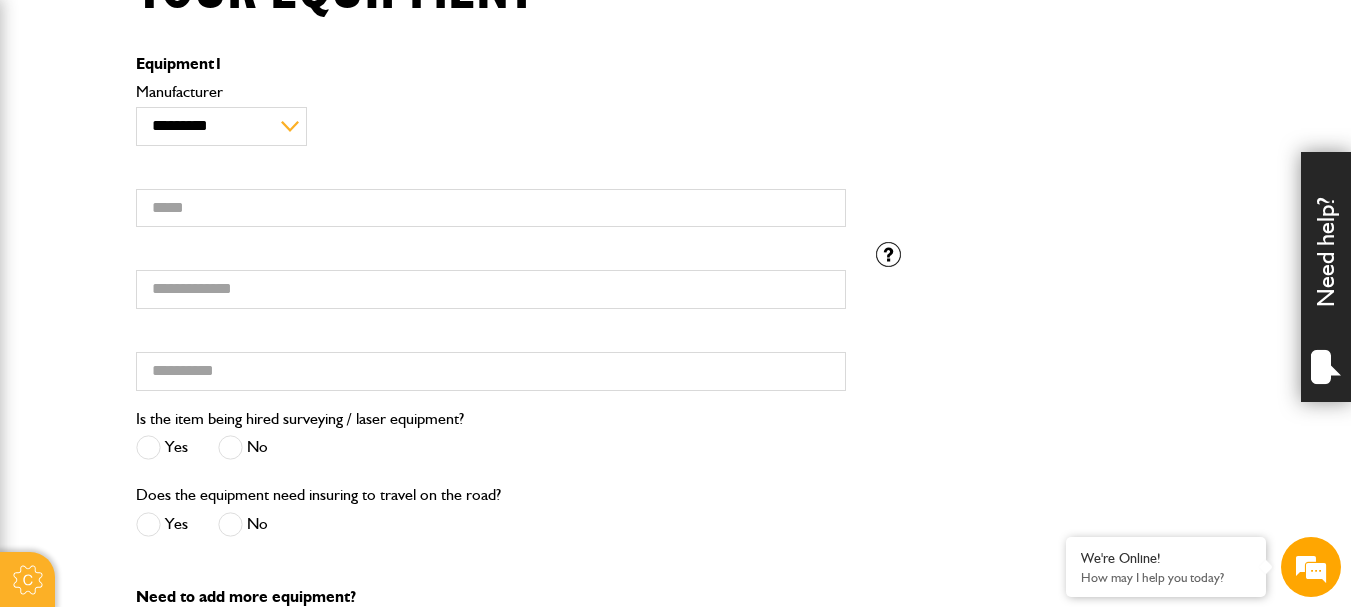 scroll, scrollTop: 600, scrollLeft: 0, axis: vertical 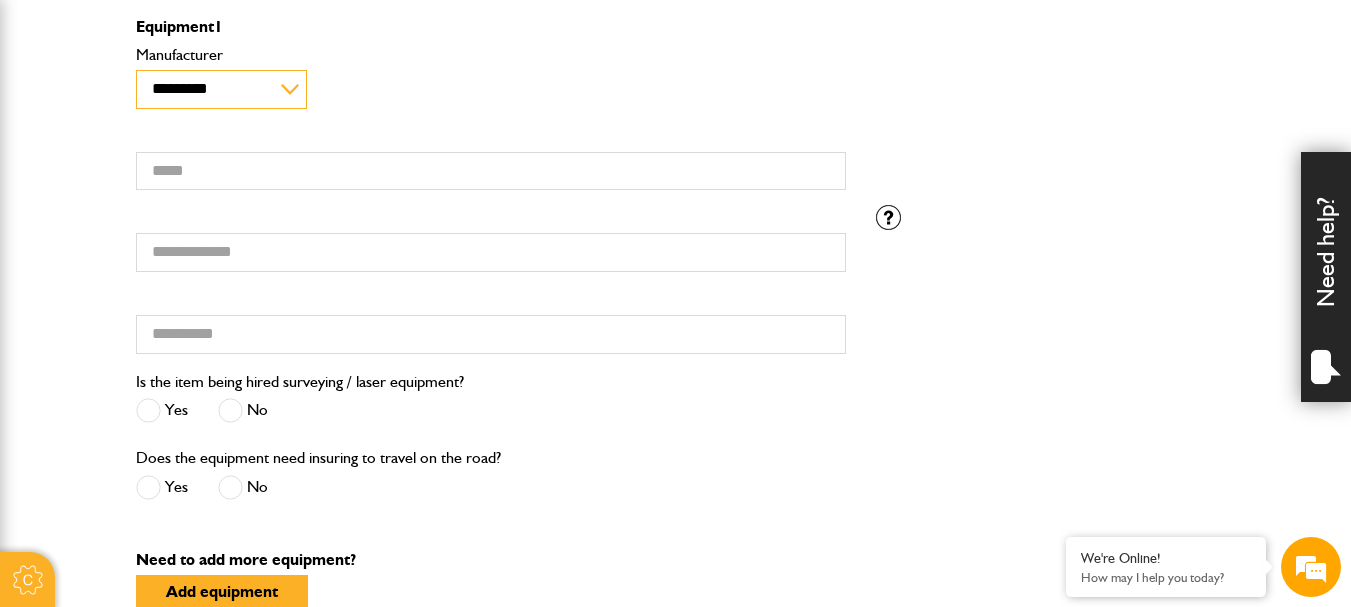click on "**********" at bounding box center (221, 89) 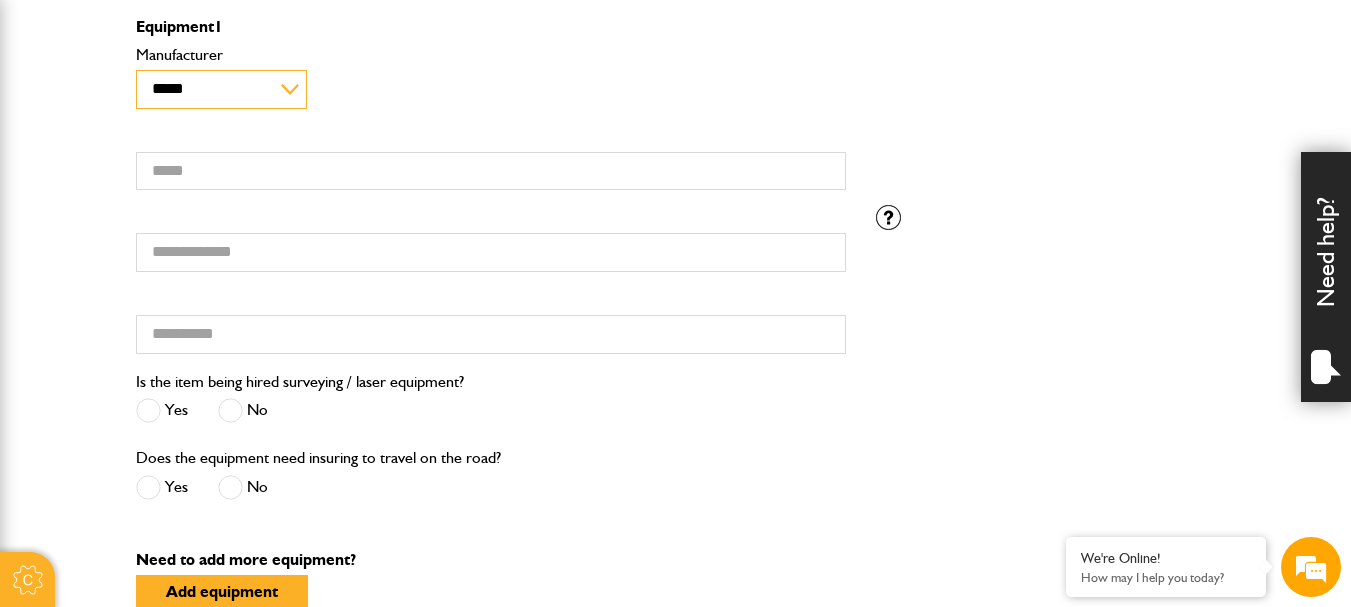 click on "**********" at bounding box center (221, 89) 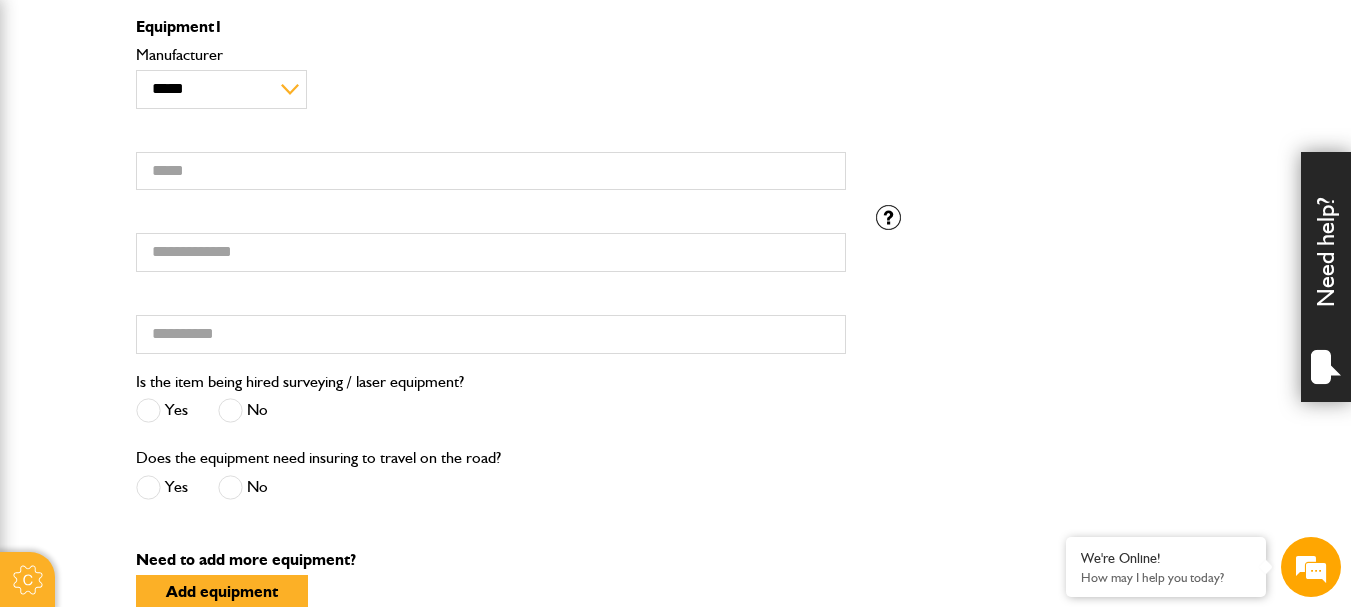 click on "Is the item being hired surveying / laser equipment?
Yes
No" at bounding box center (491, 30) 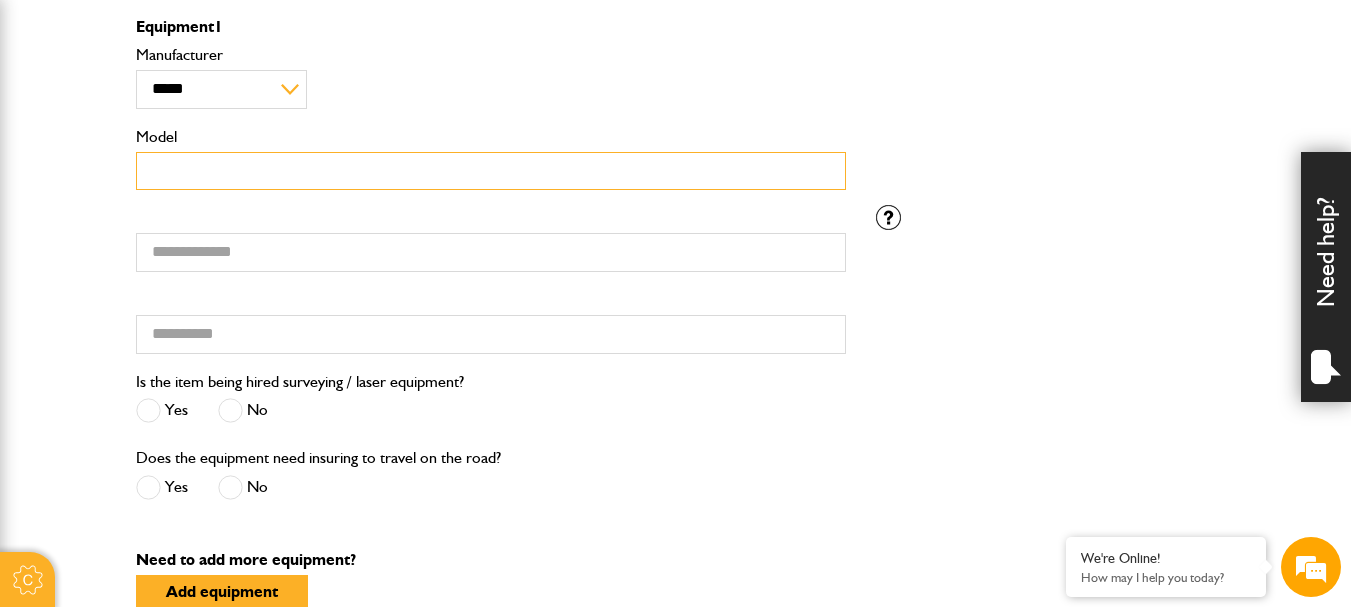 click on "Model" at bounding box center [491, 171] 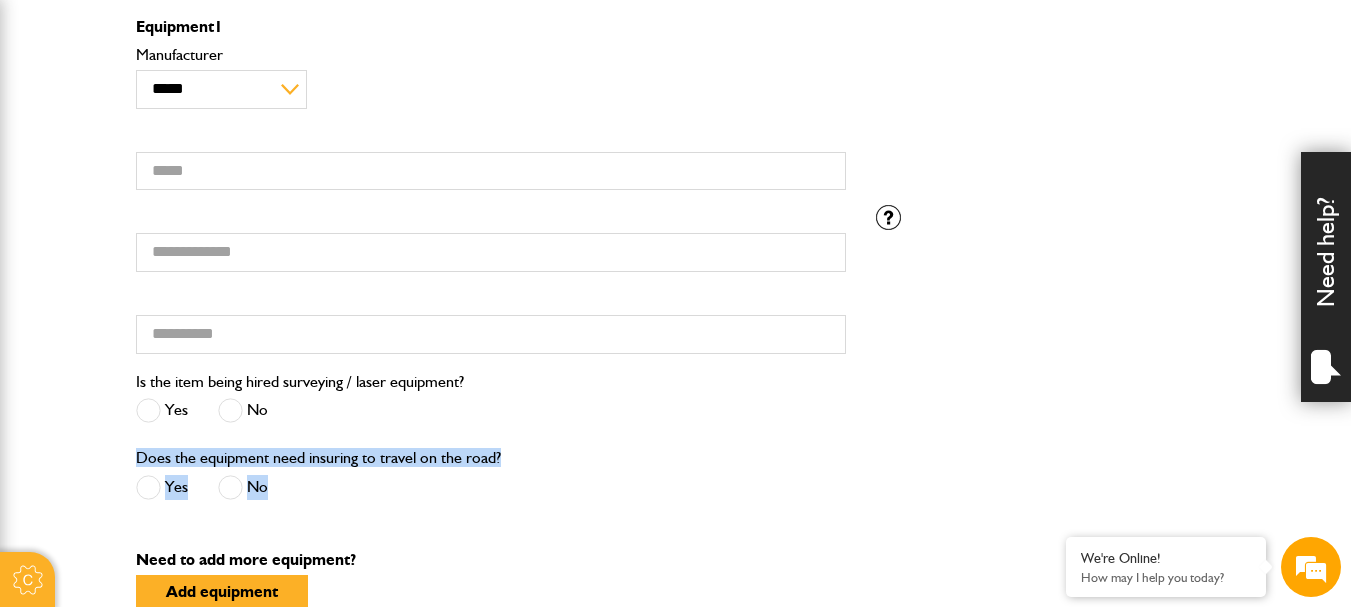 click on "**********" at bounding box center (676, 270) 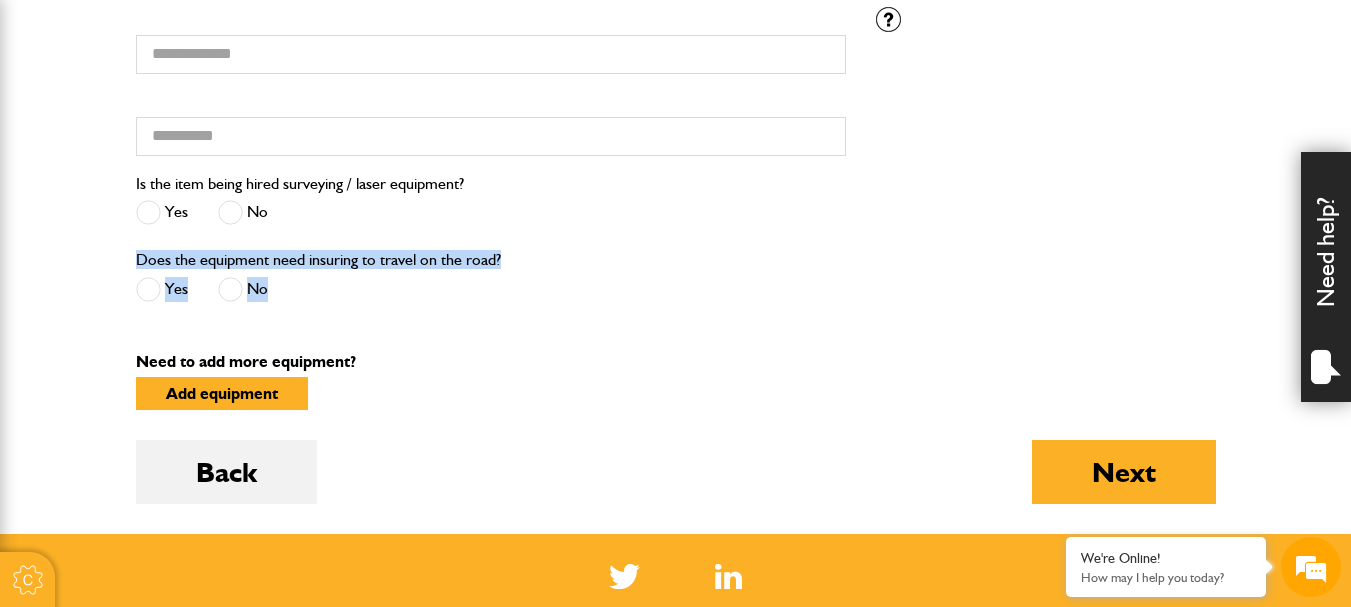 scroll, scrollTop: 800, scrollLeft: 0, axis: vertical 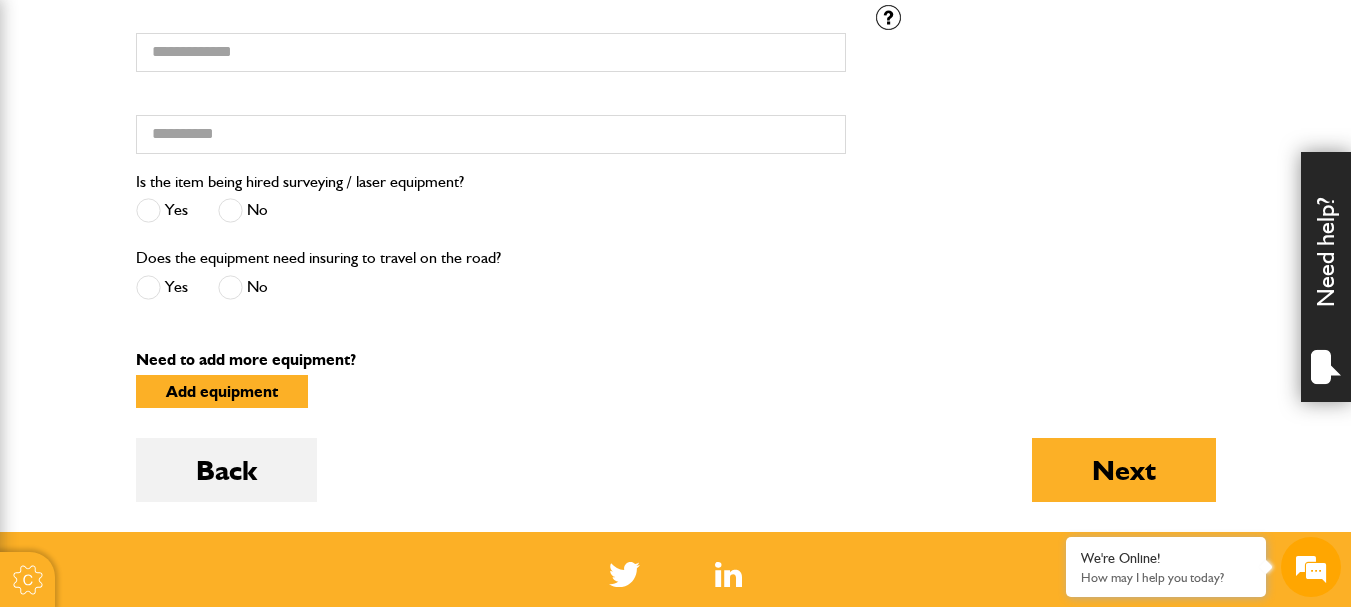 click on "Add equipment" at bounding box center (676, 406) 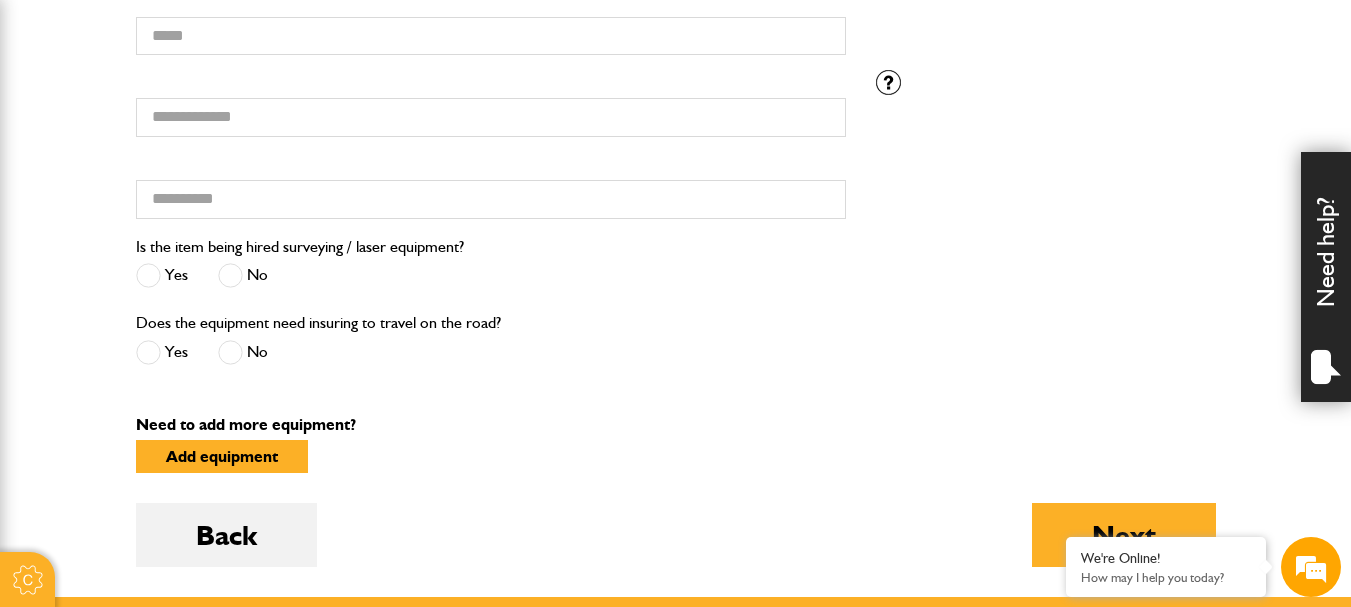 scroll, scrollTop: 700, scrollLeft: 0, axis: vertical 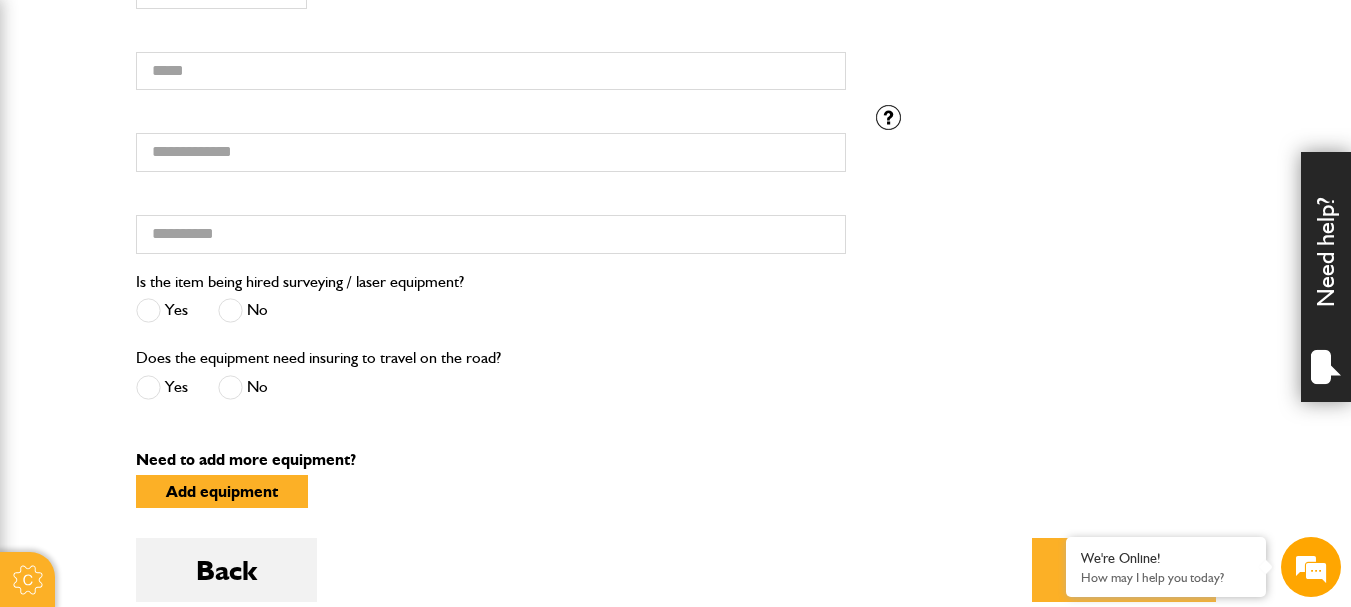 click at bounding box center [230, 310] 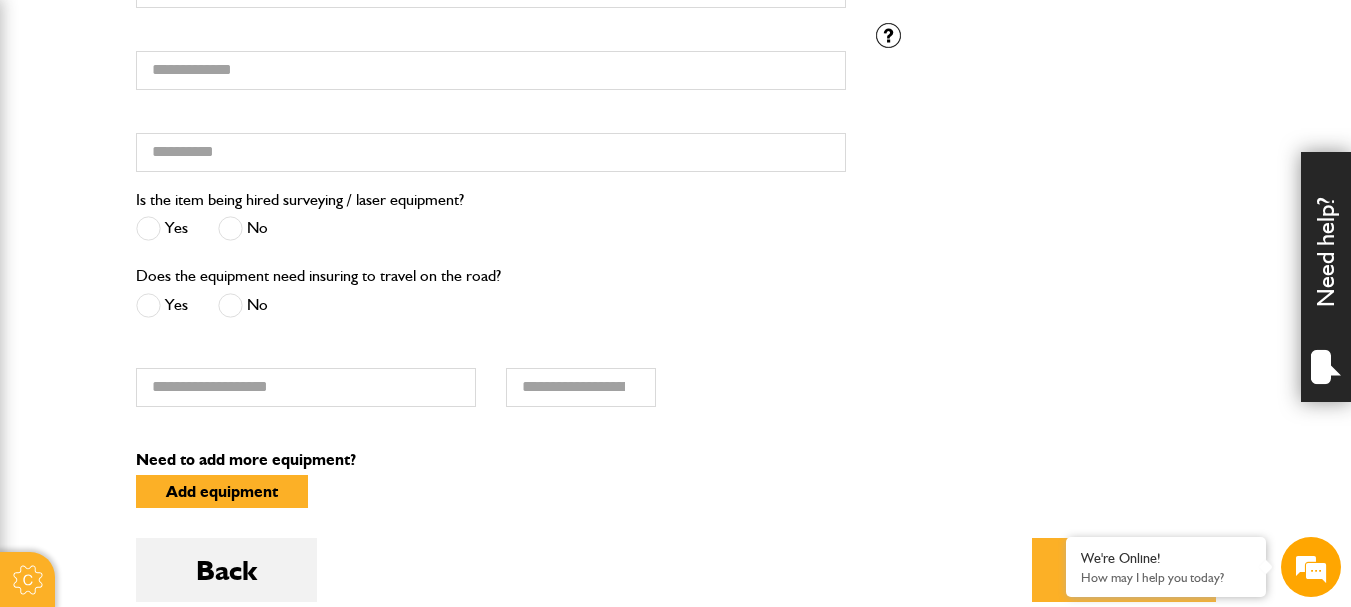 click at bounding box center (230, 305) 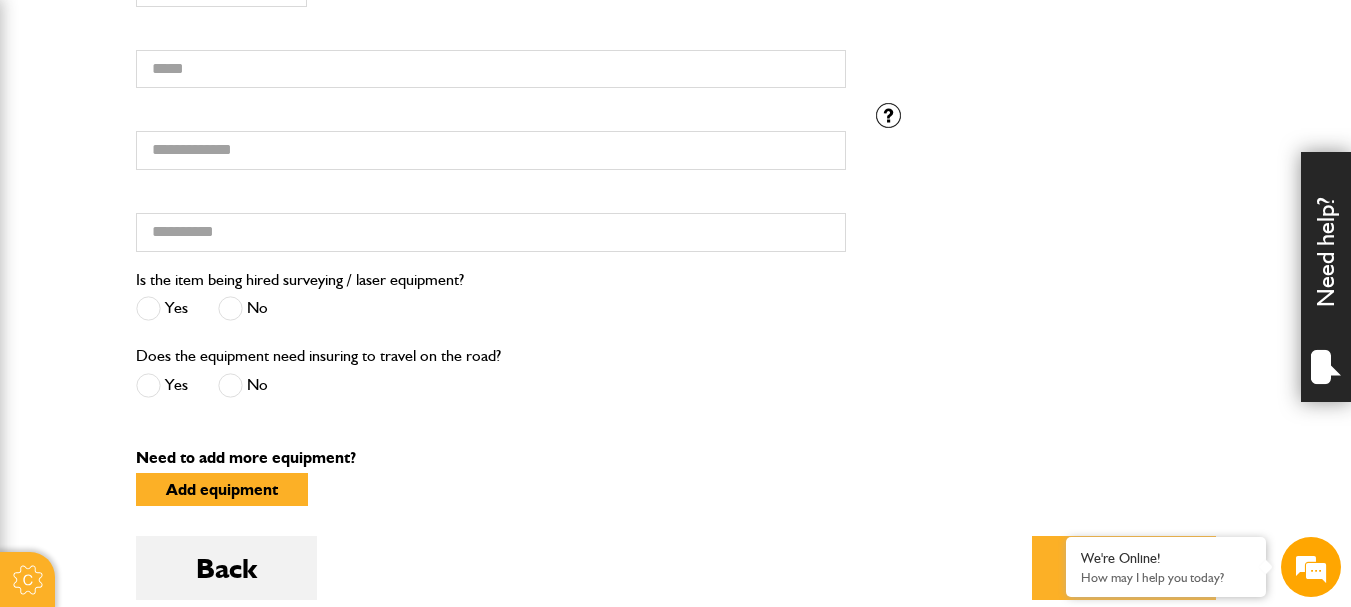 scroll, scrollTop: 600, scrollLeft: 0, axis: vertical 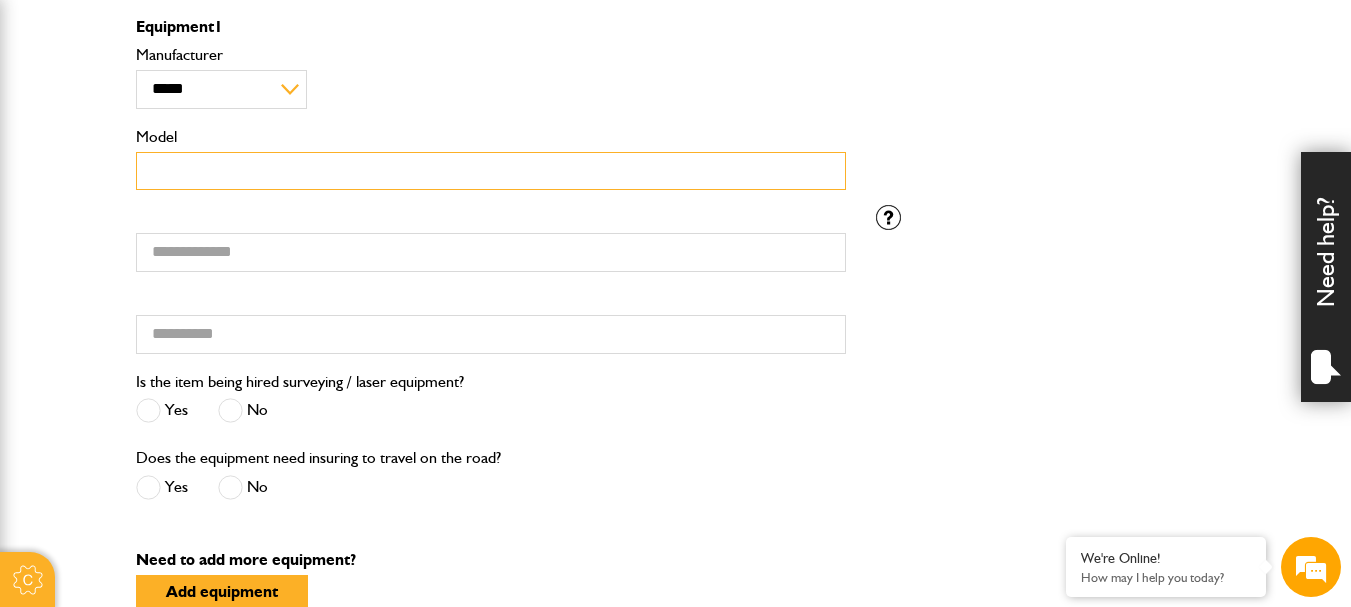 click on "Model" at bounding box center (491, 171) 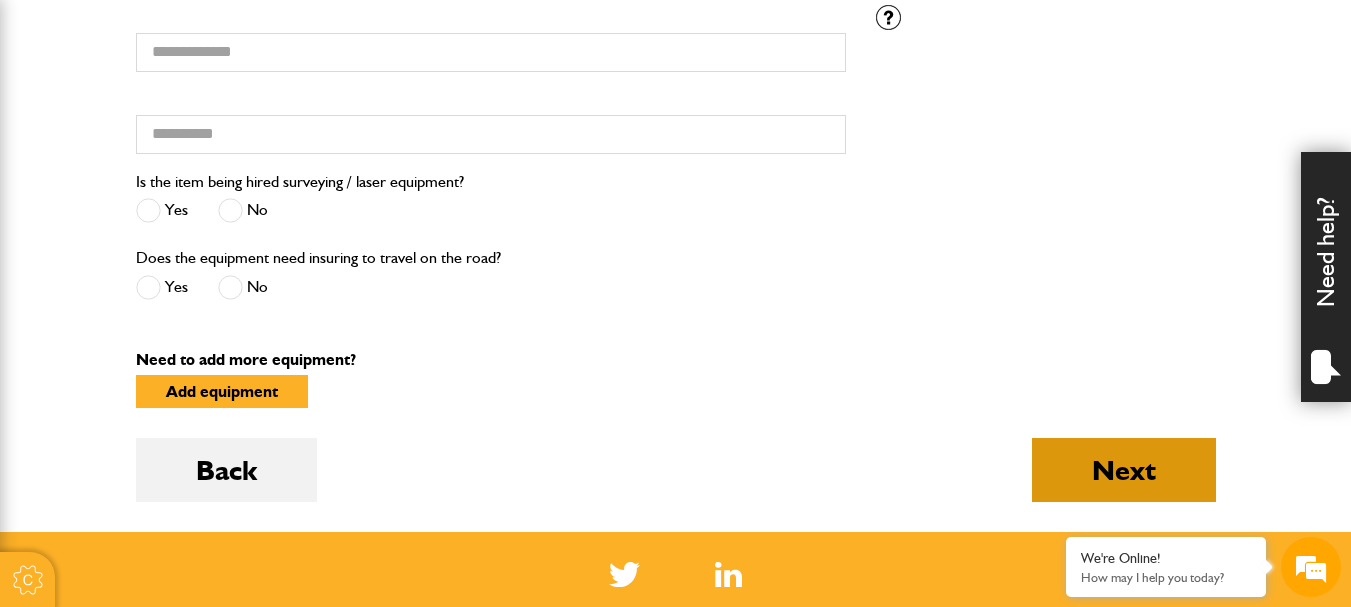 click on "Next" at bounding box center (1124, 470) 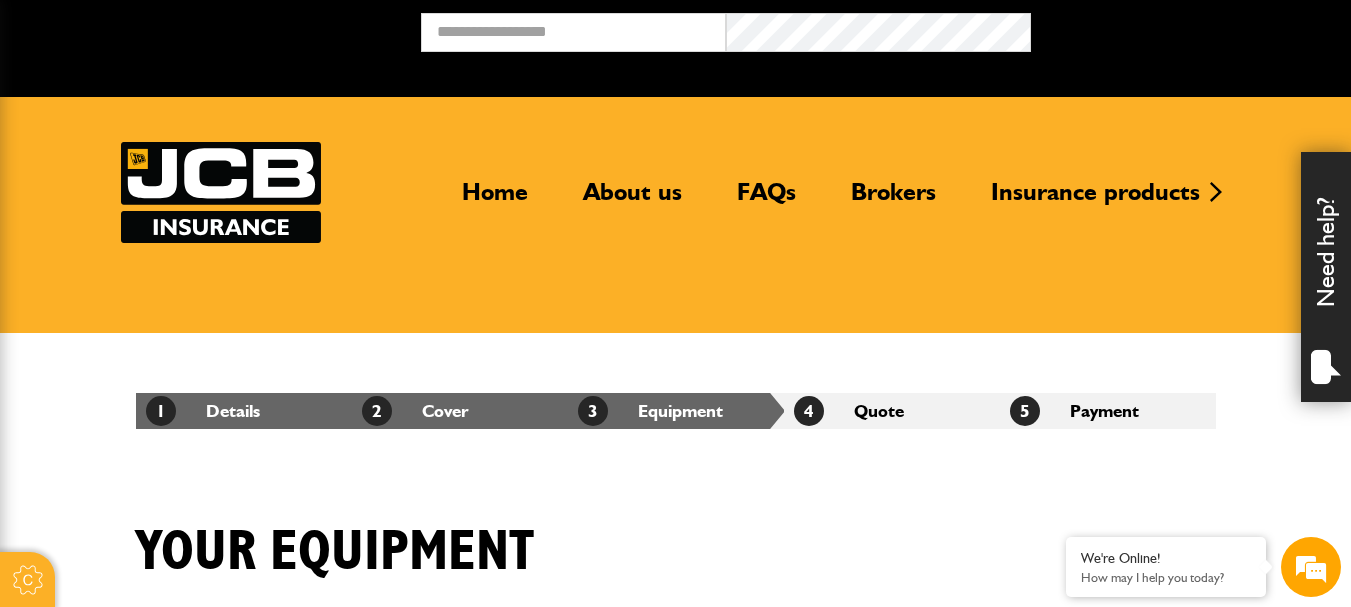 scroll, scrollTop: 0, scrollLeft: 0, axis: both 